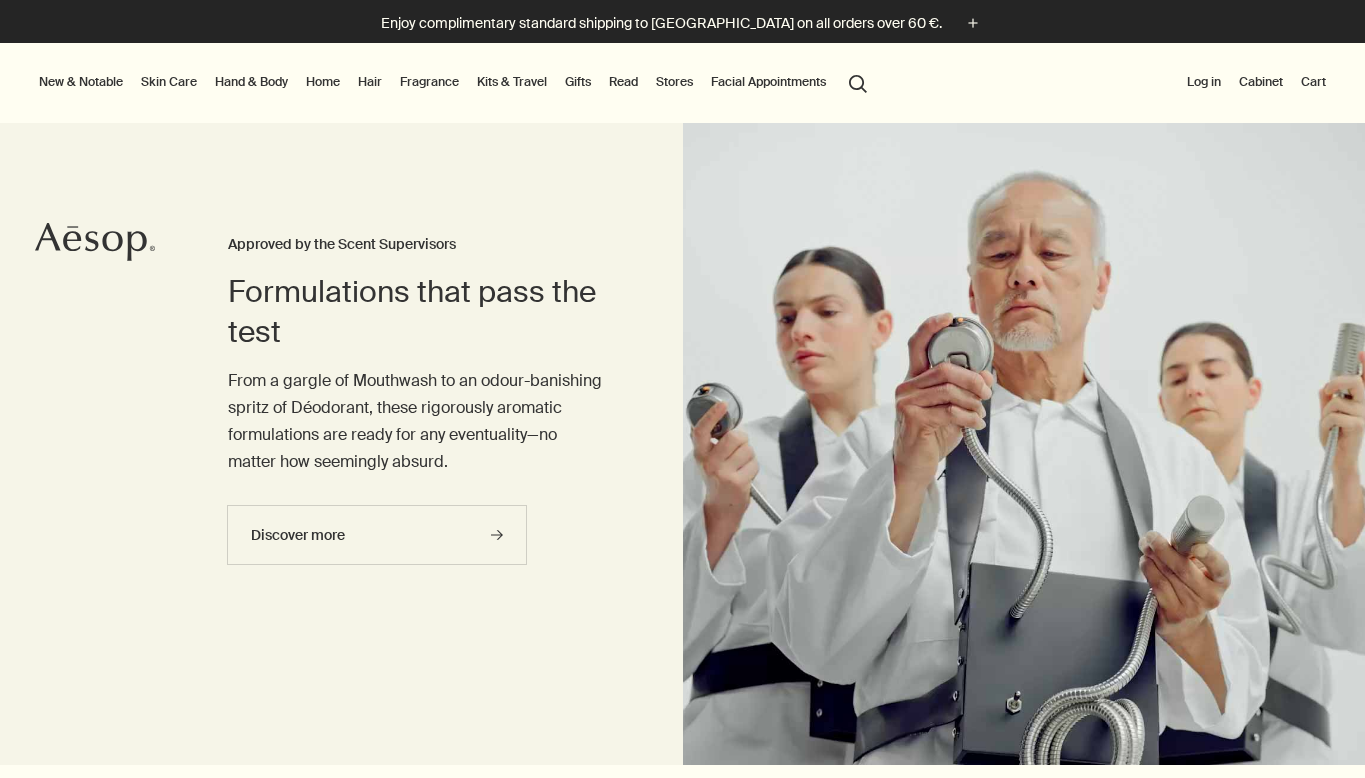 scroll, scrollTop: 0, scrollLeft: 0, axis: both 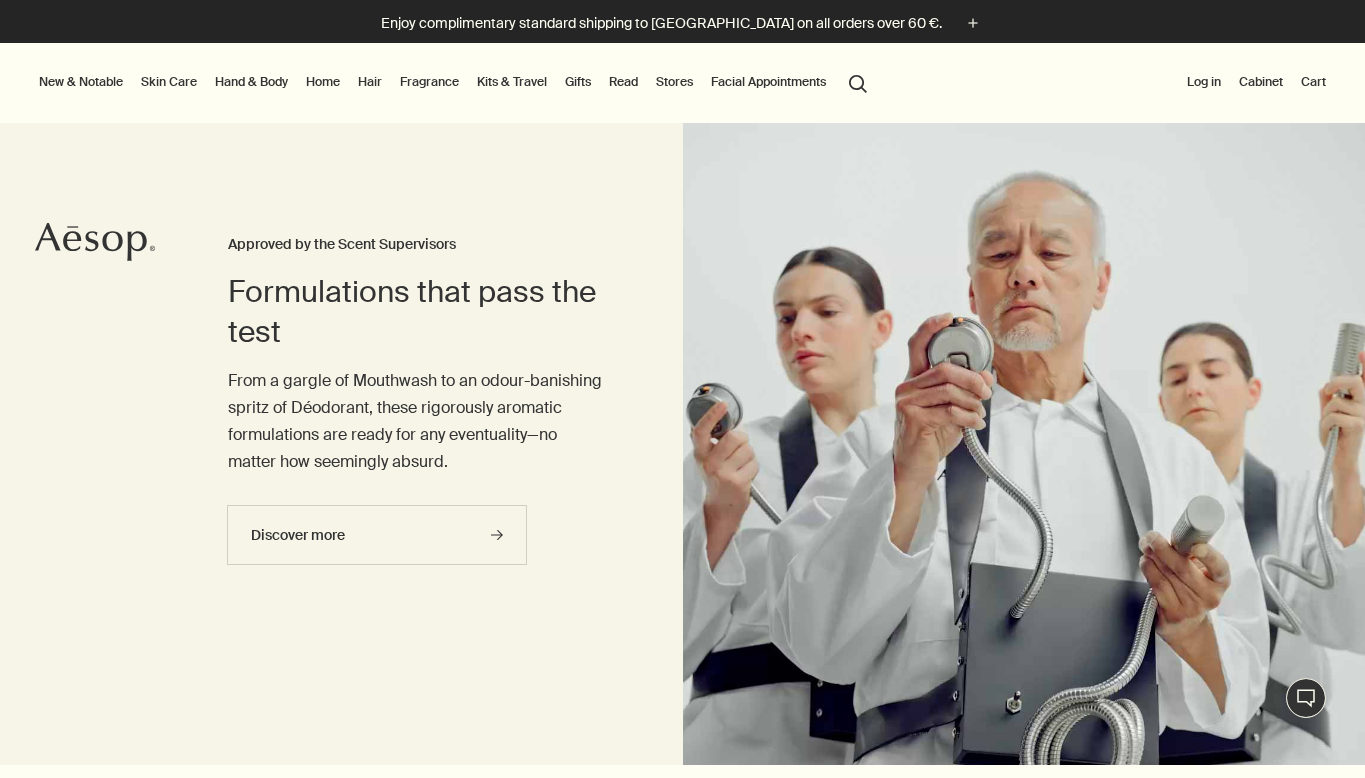 click on "search Search" at bounding box center [858, 82] 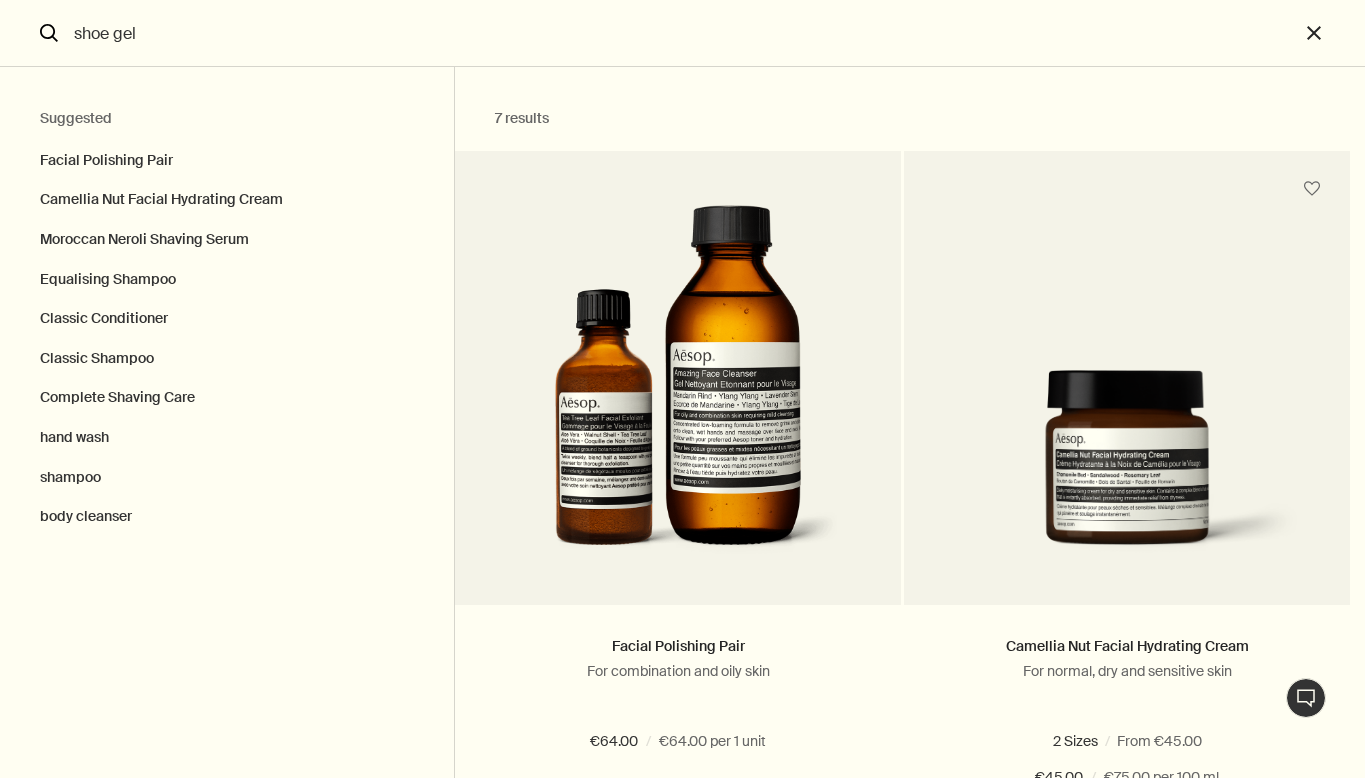 type on "shoe gel" 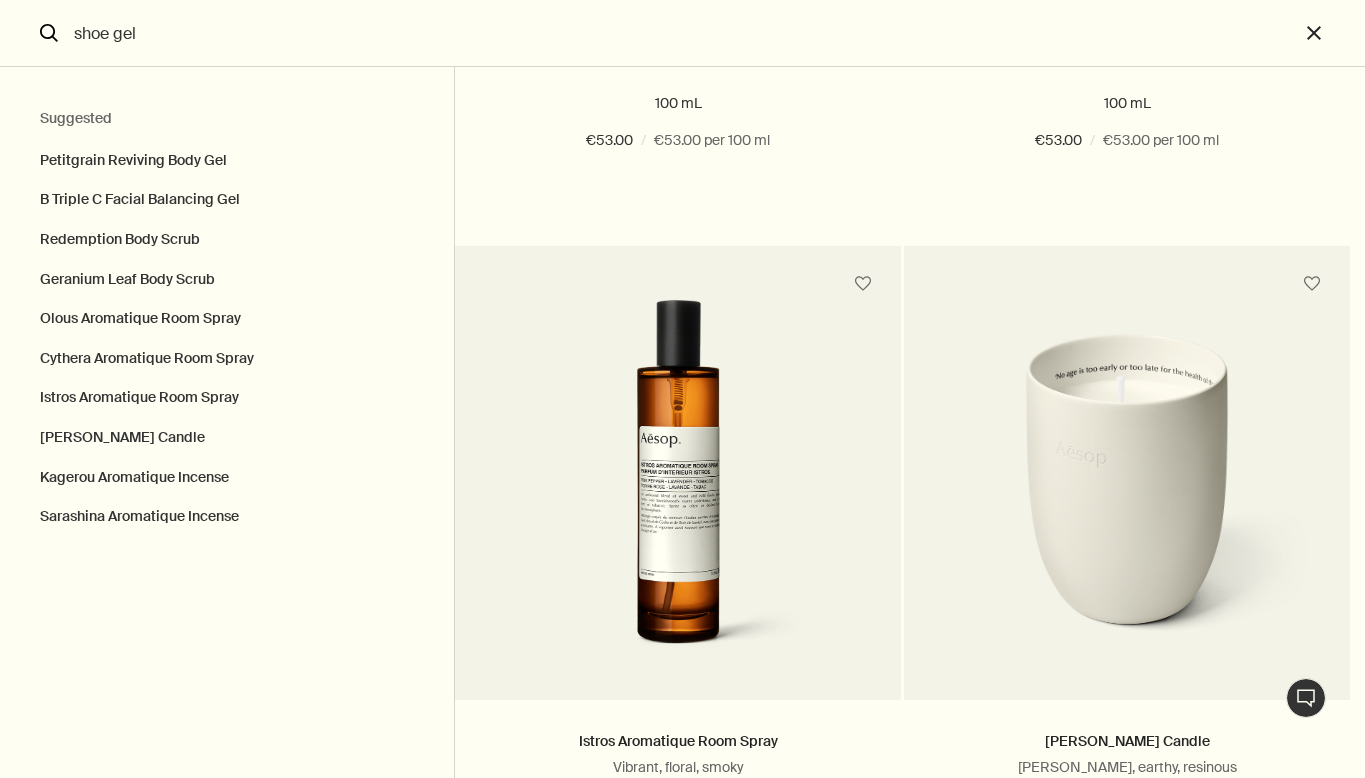 scroll, scrollTop: 148, scrollLeft: 0, axis: vertical 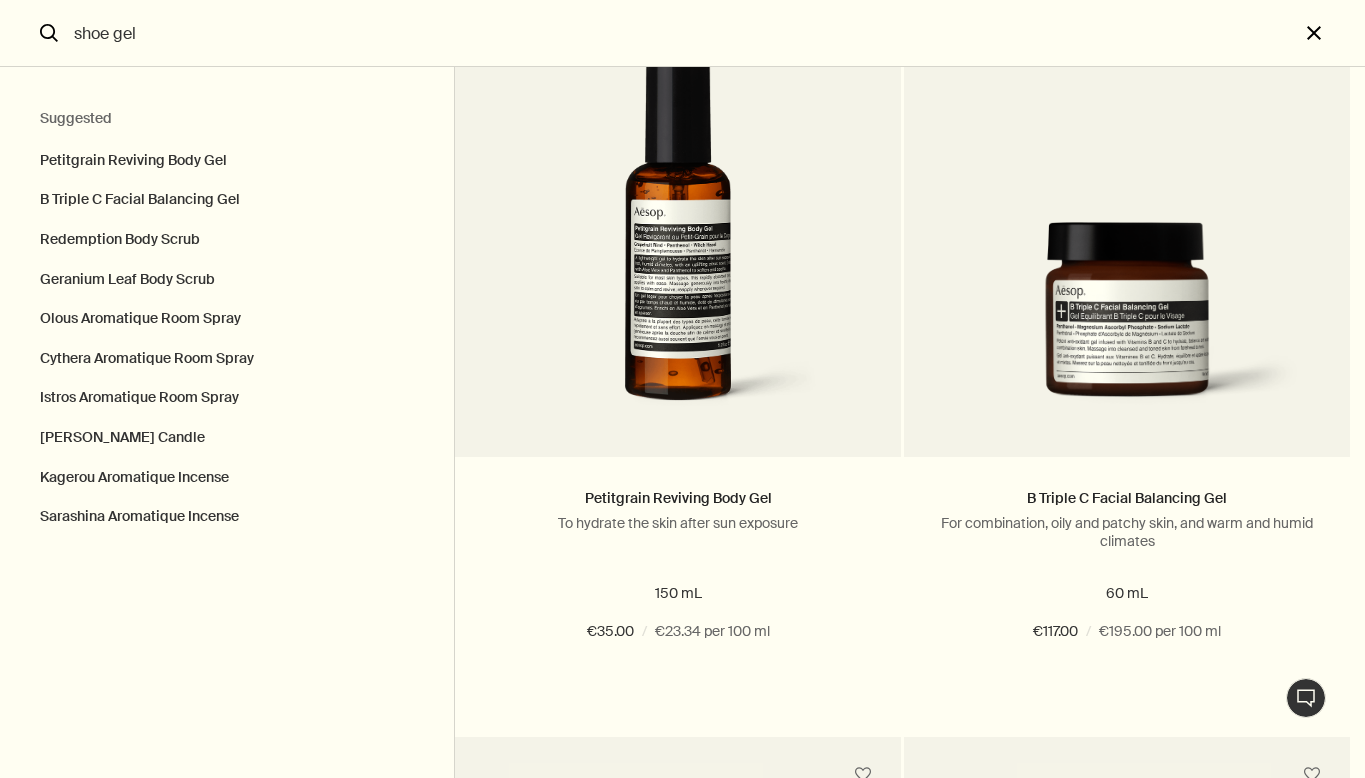 click on "close" at bounding box center [1332, 33] 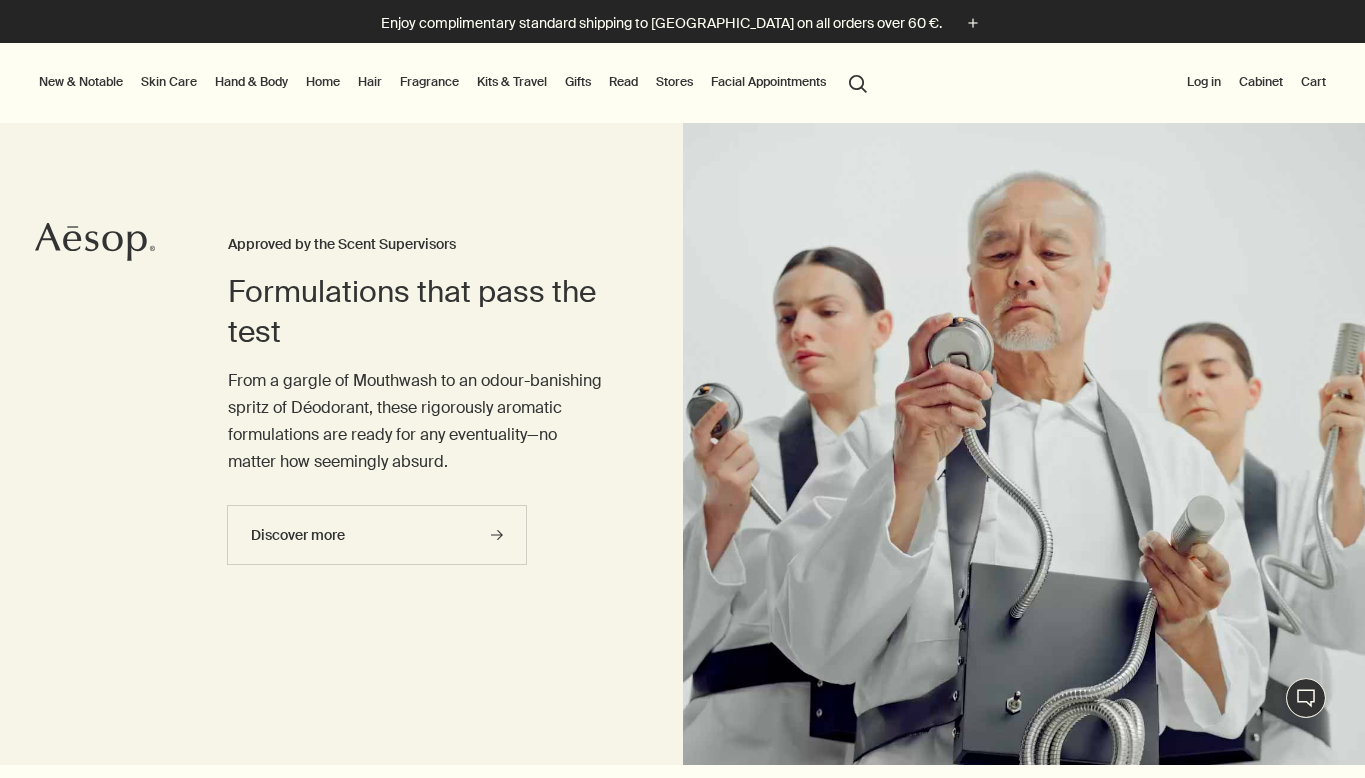 click on "Hand & Body" at bounding box center [251, 82] 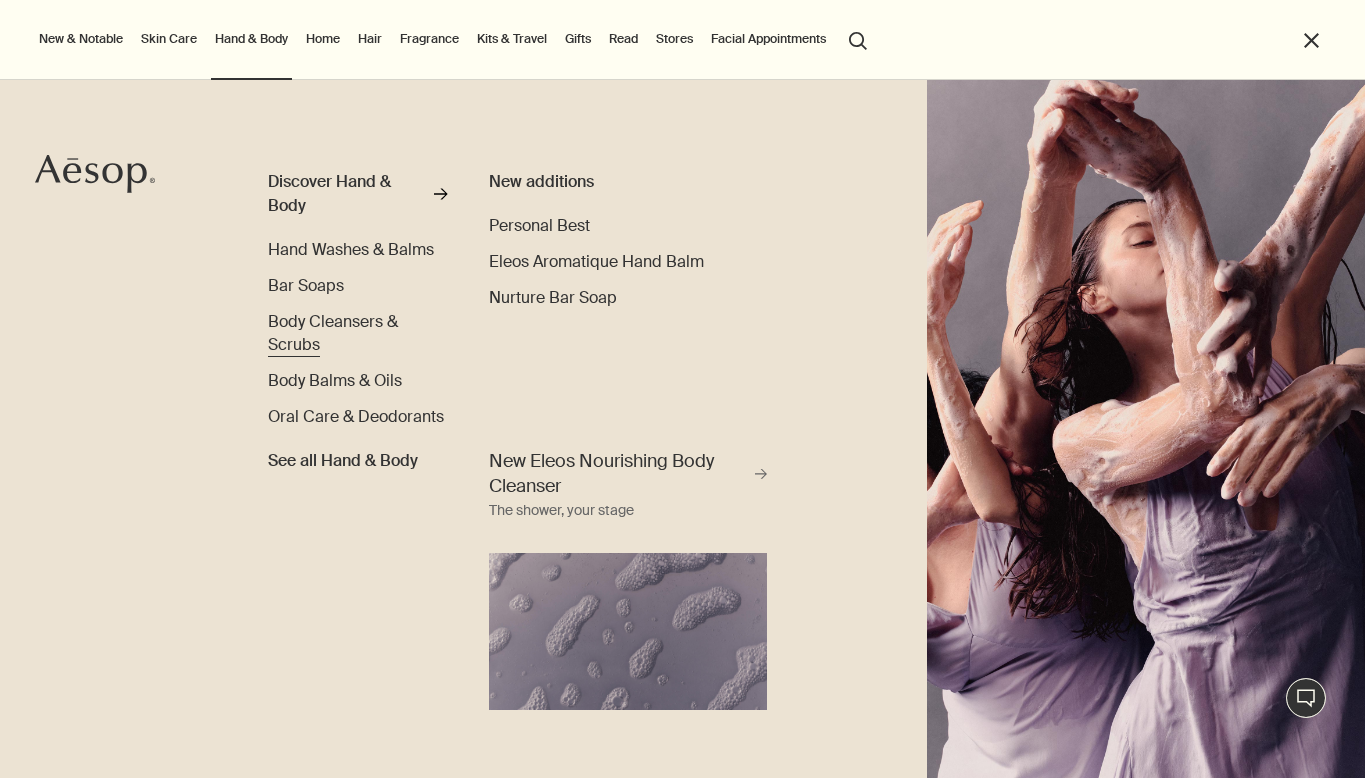 click on "Body Cleansers & Scrubs" at bounding box center [358, 334] 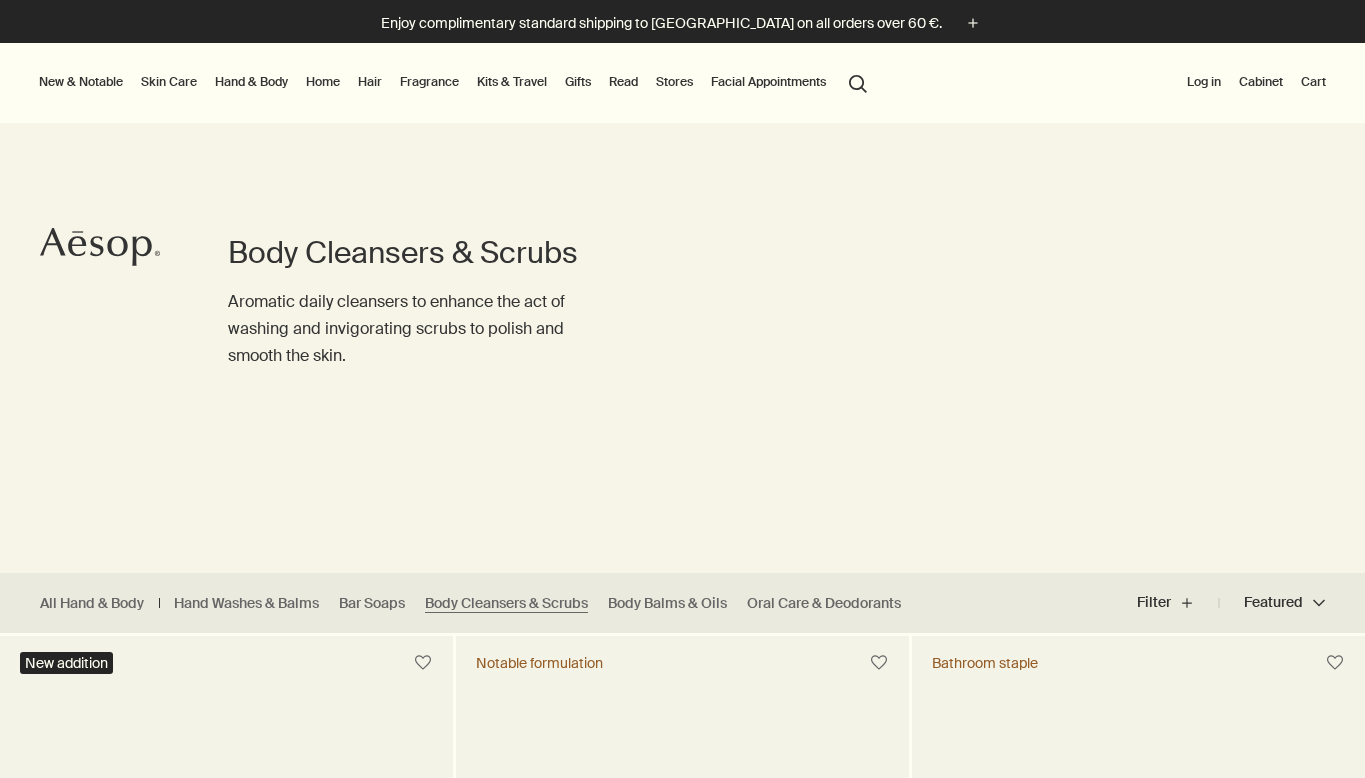 scroll, scrollTop: 0, scrollLeft: 0, axis: both 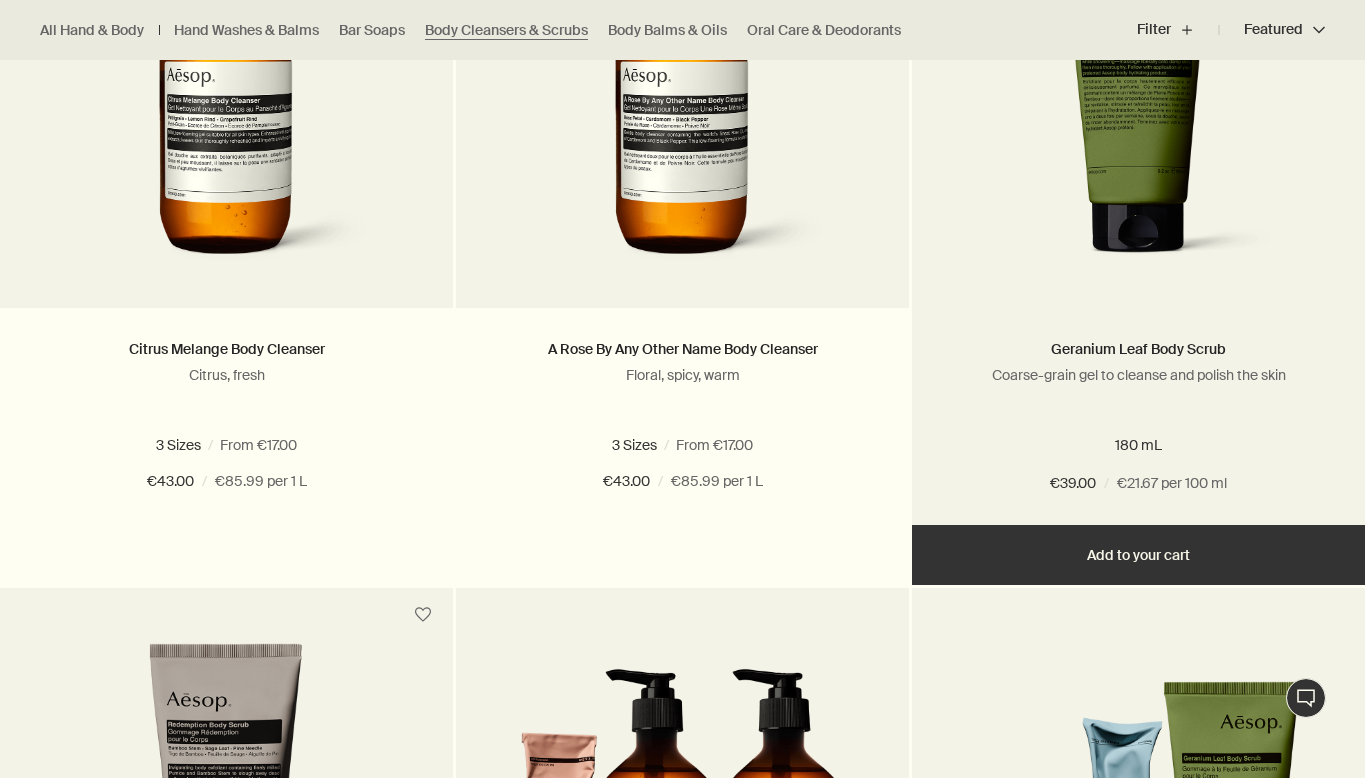click on "Add Add to your cart" at bounding box center [1138, 555] 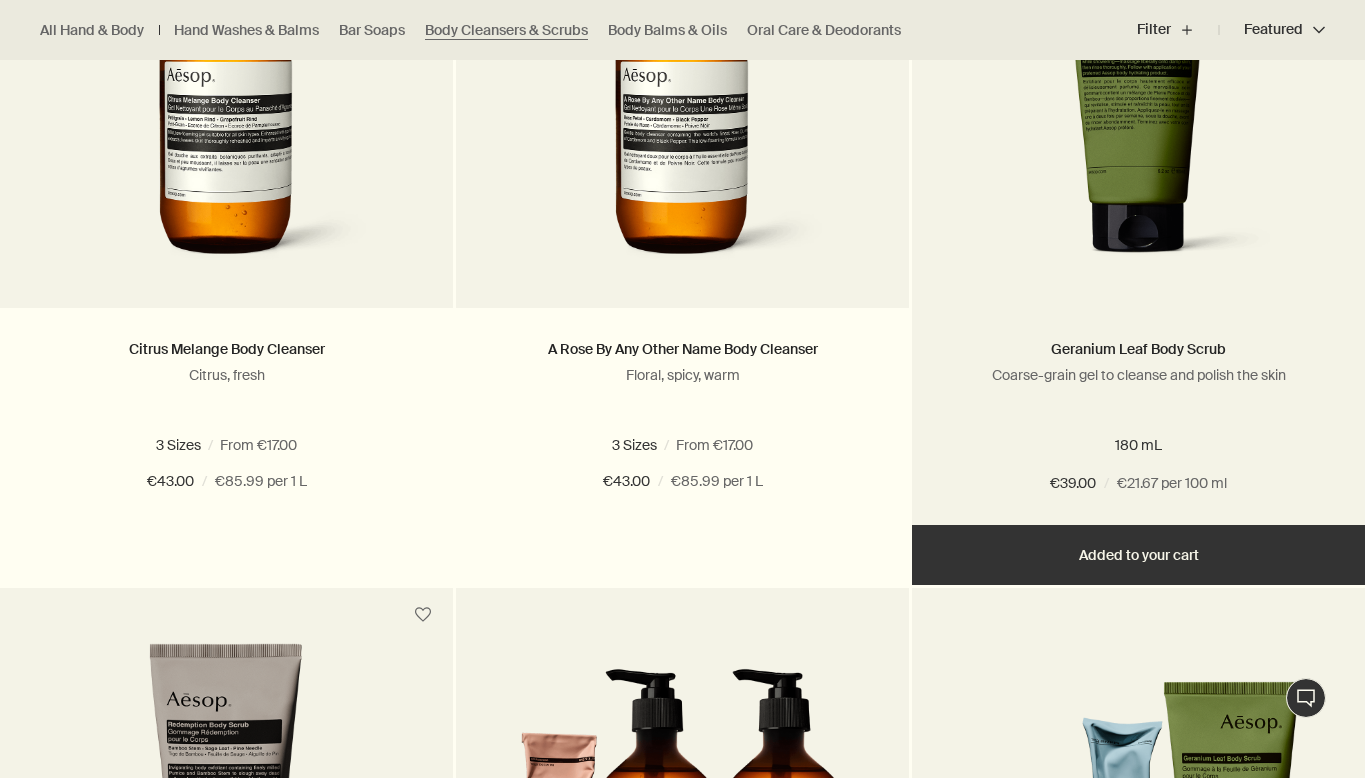 click on "Added Added to your cart Add Add to your cart" at bounding box center [1138, 555] 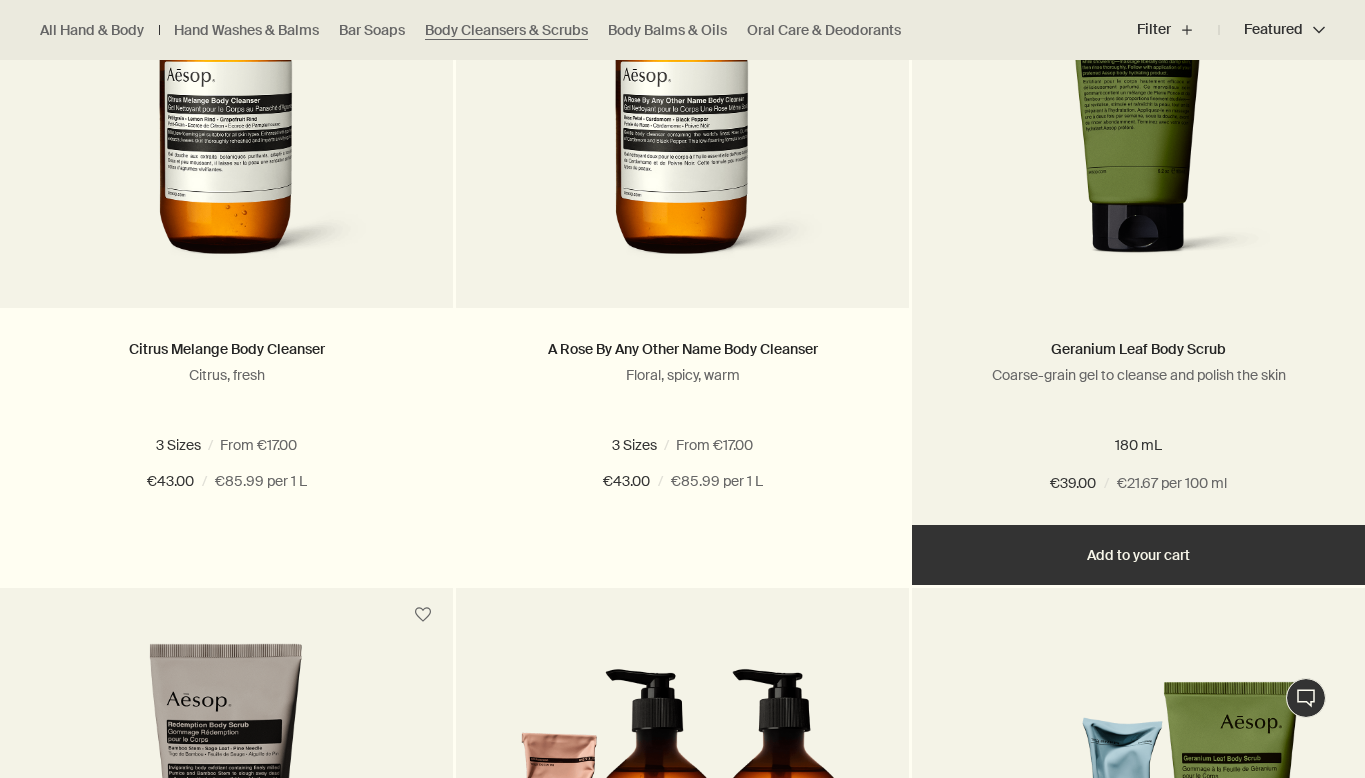 click on "Added Added to your cart Add Add to your cart" at bounding box center [1138, 555] 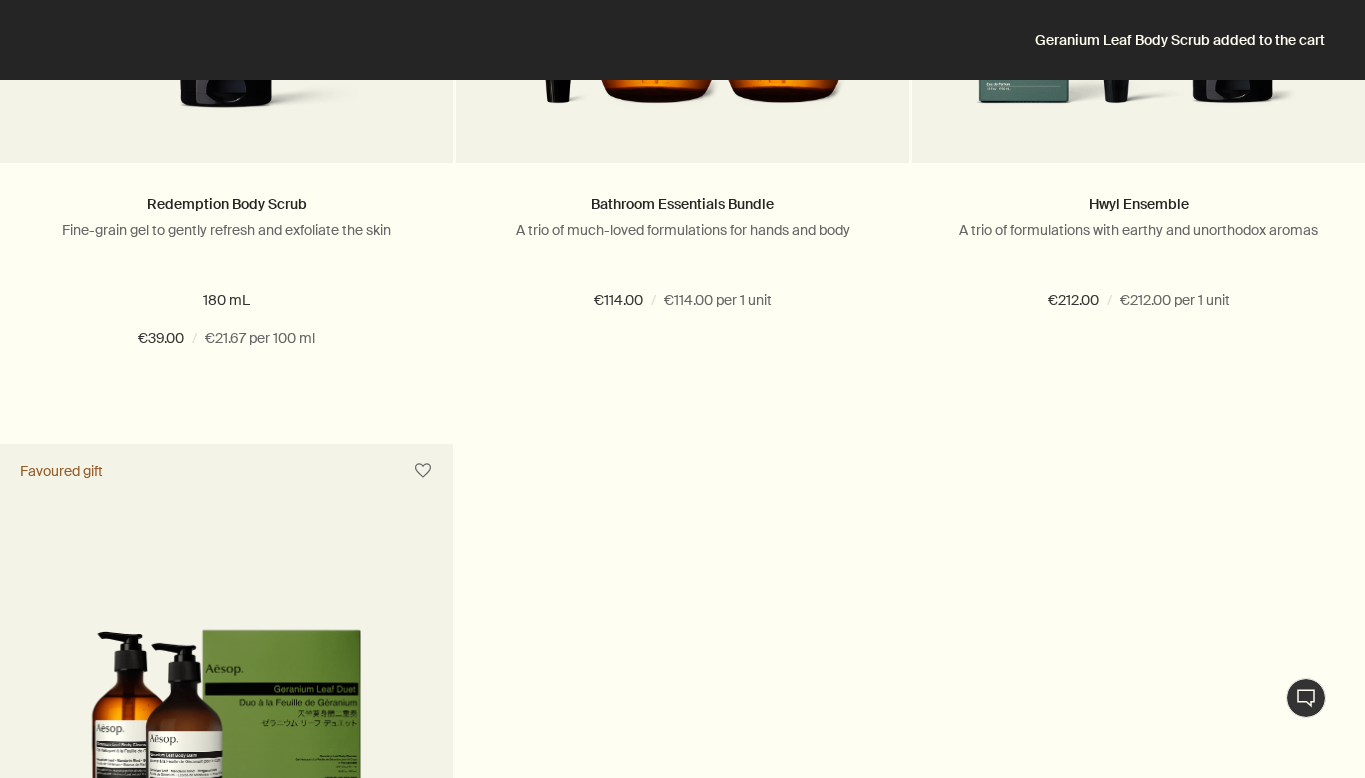 scroll, scrollTop: 2065, scrollLeft: 0, axis: vertical 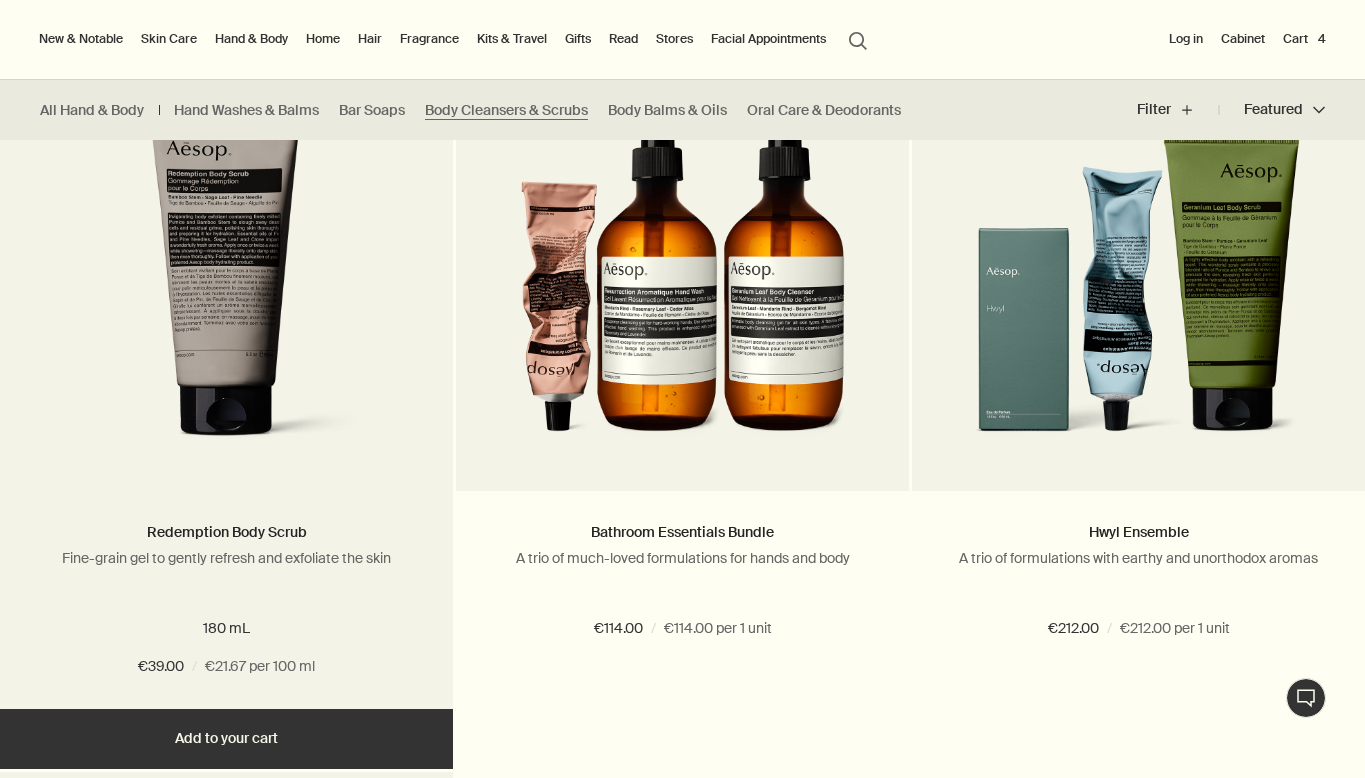 click on "Add Add to your cart" at bounding box center [226, 739] 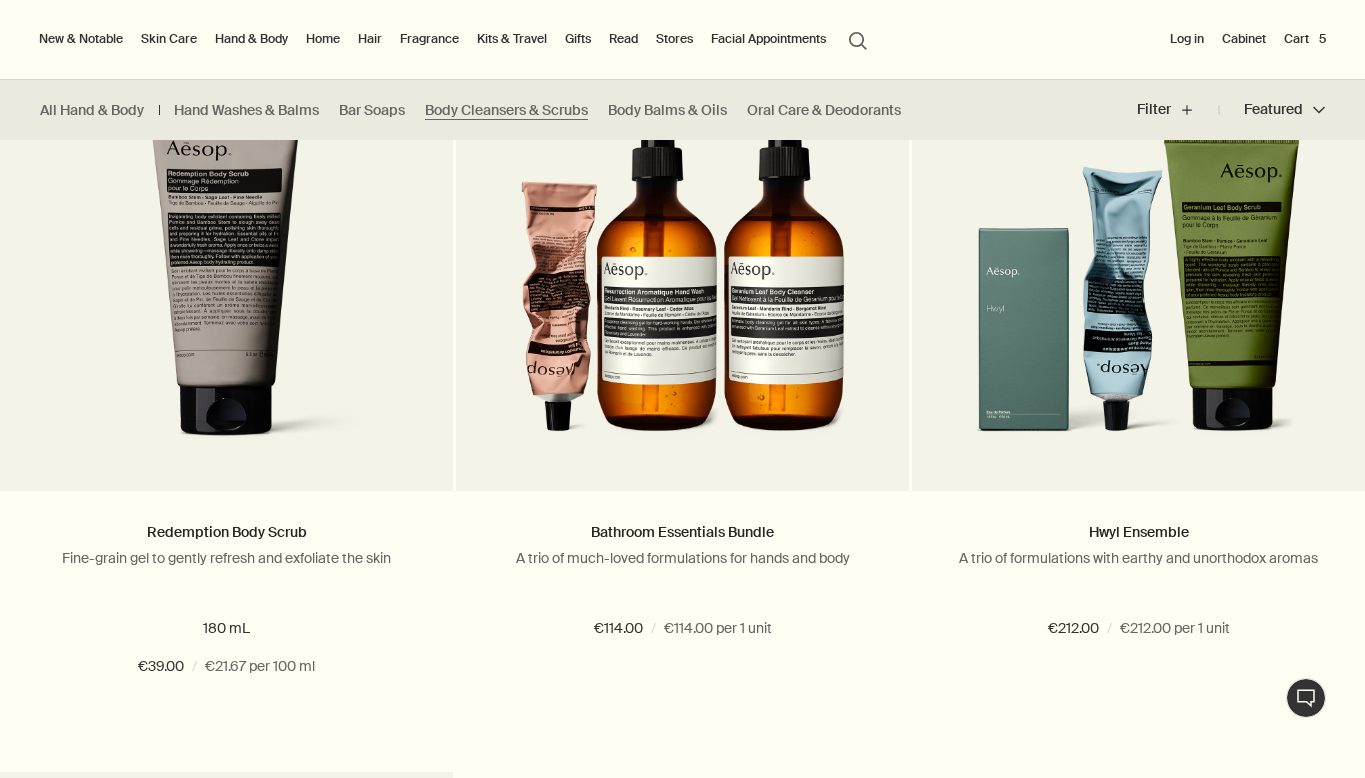 click on "Cart 5" at bounding box center (1305, 39) 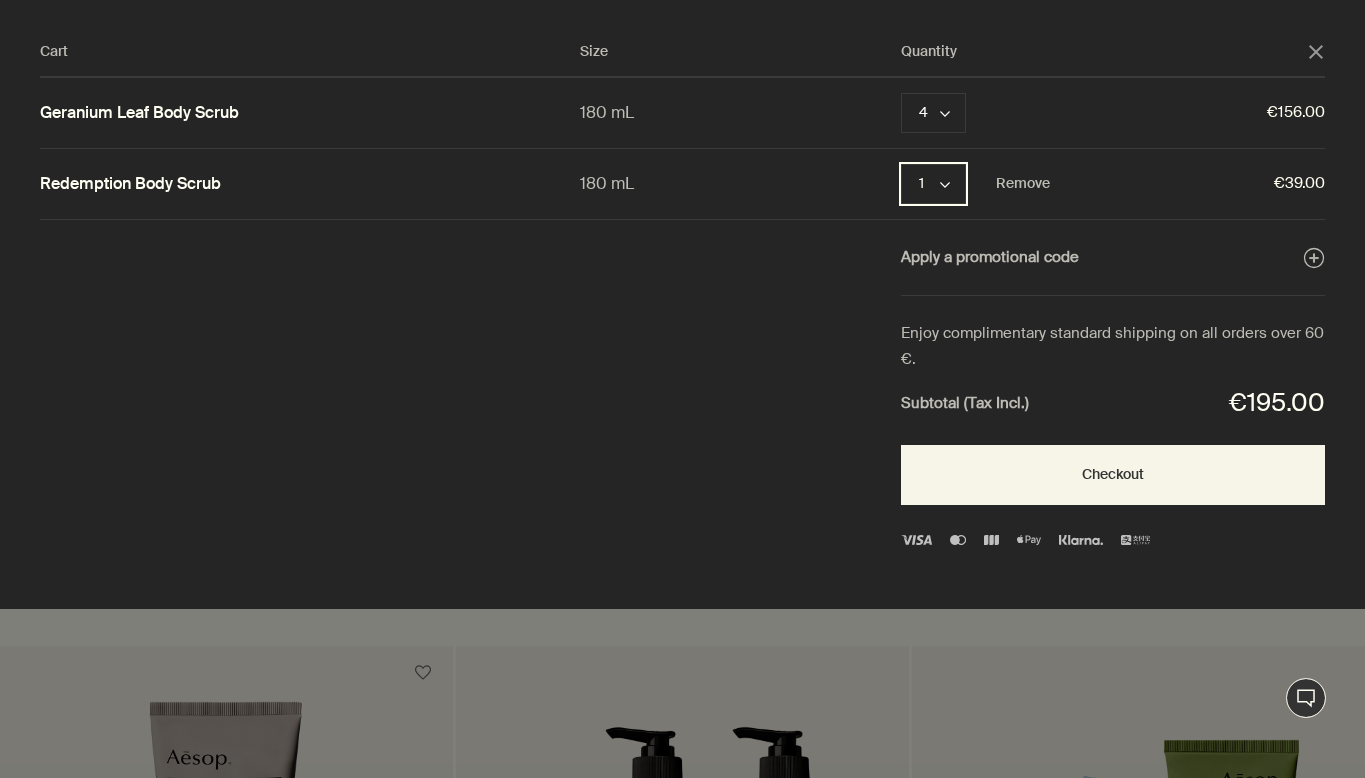 click on "1 chevron" at bounding box center (933, 184) 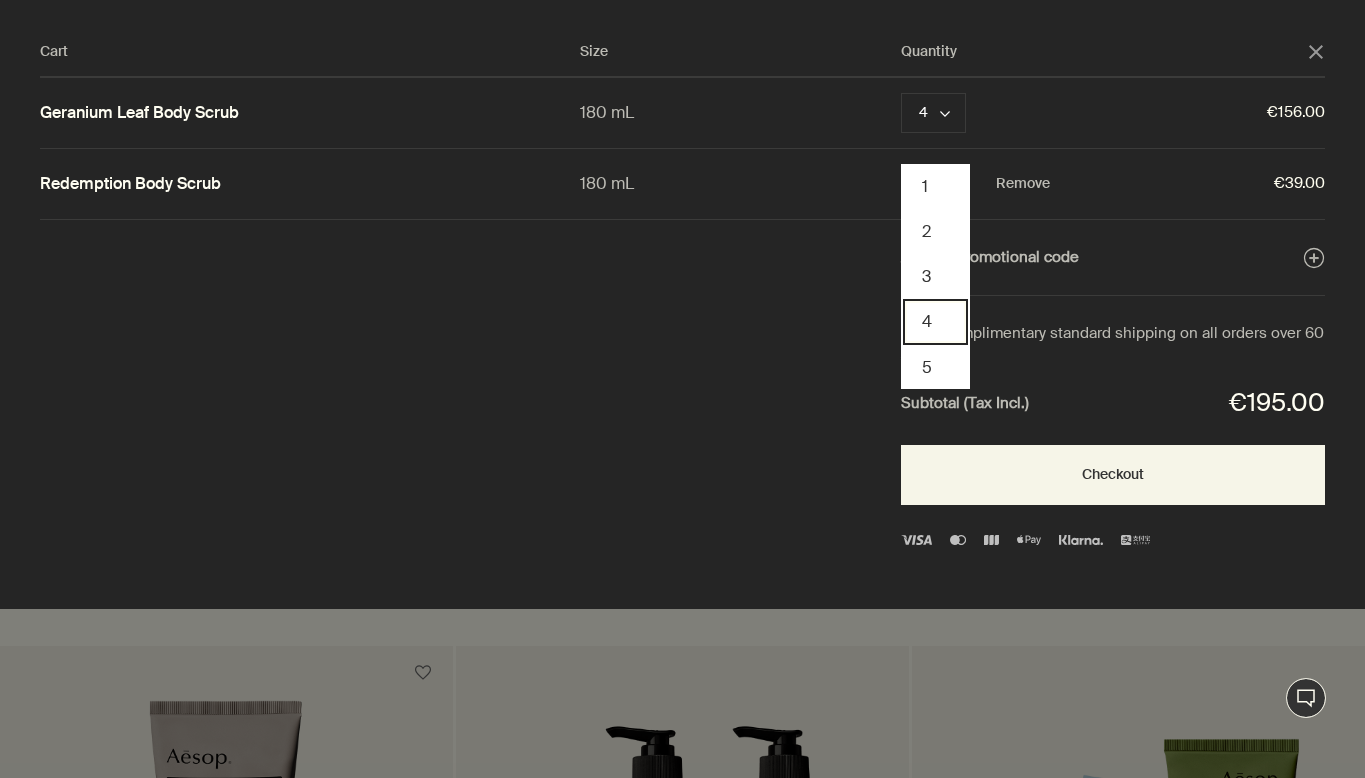 click on "4" at bounding box center (935, 321) 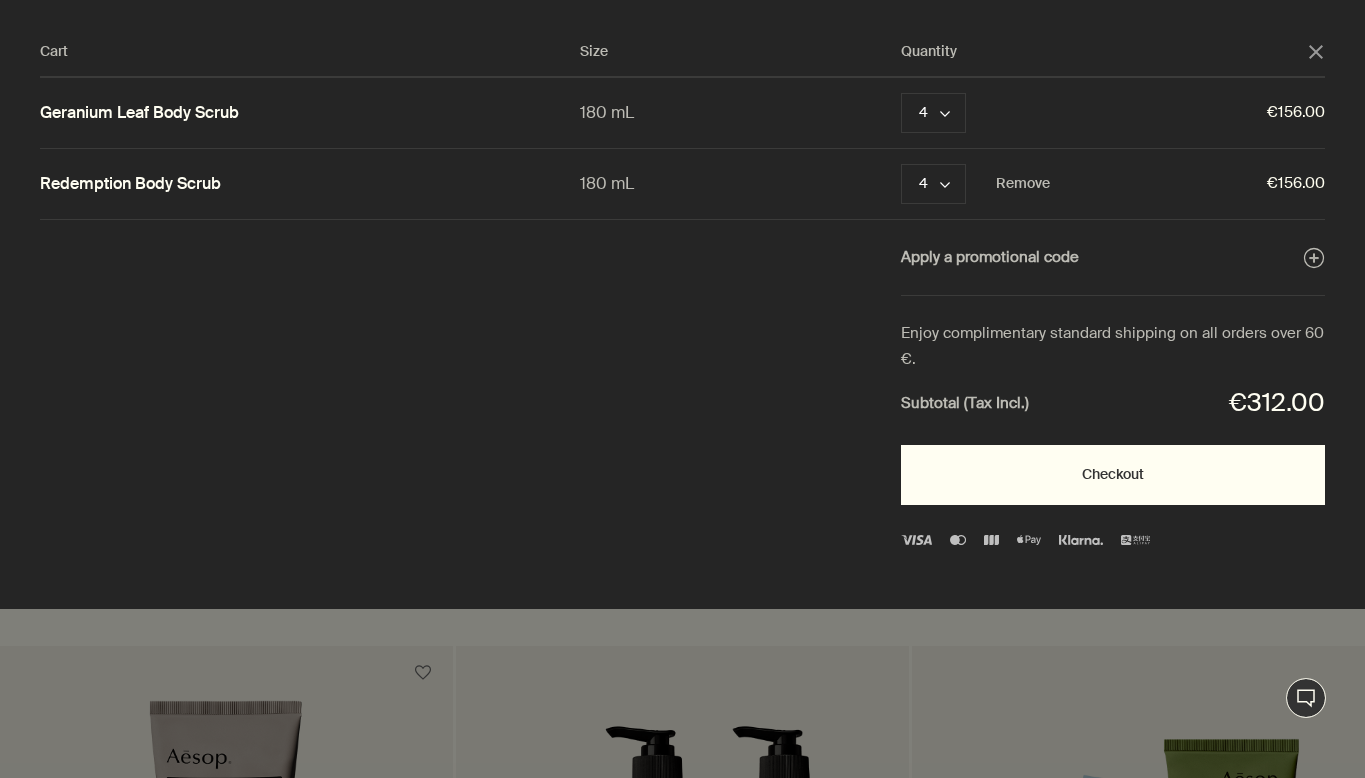 click on "Checkout" at bounding box center (1113, 475) 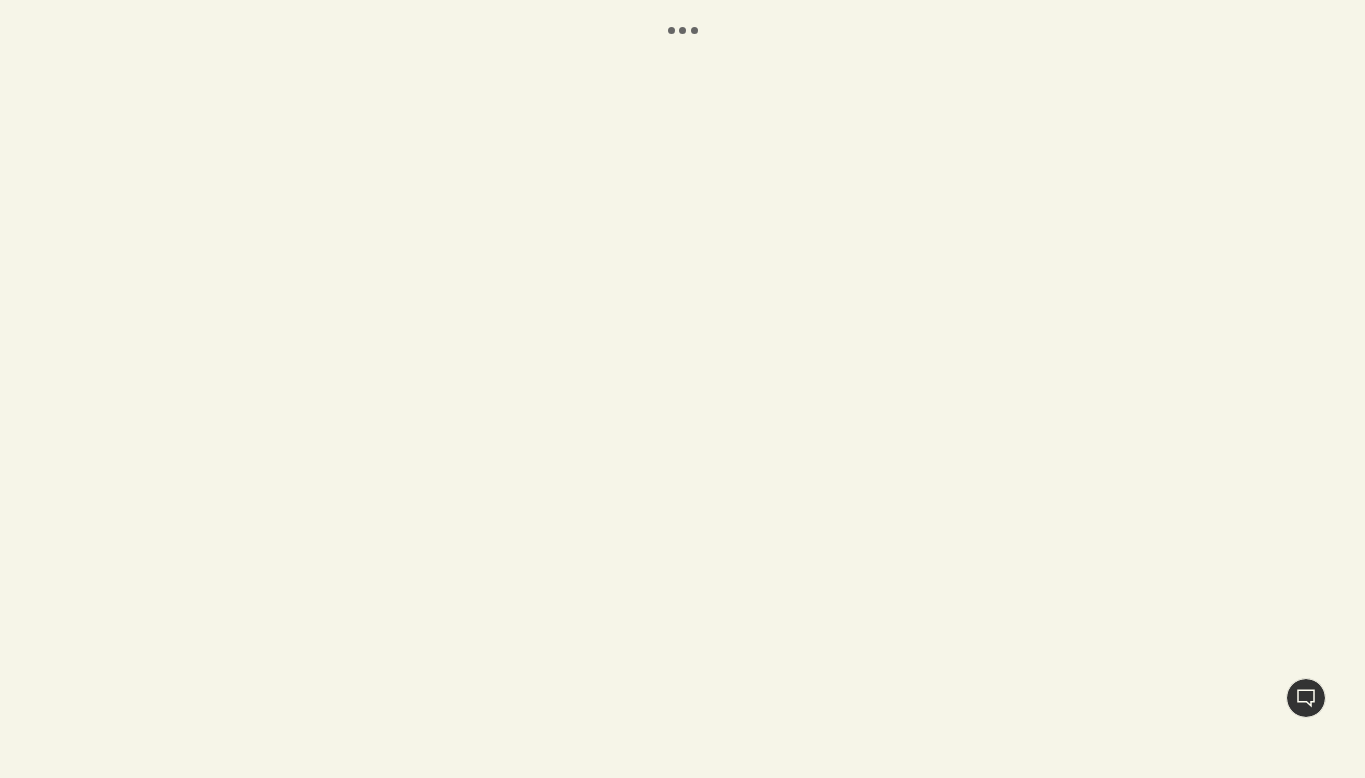 scroll, scrollTop: 0, scrollLeft: 0, axis: both 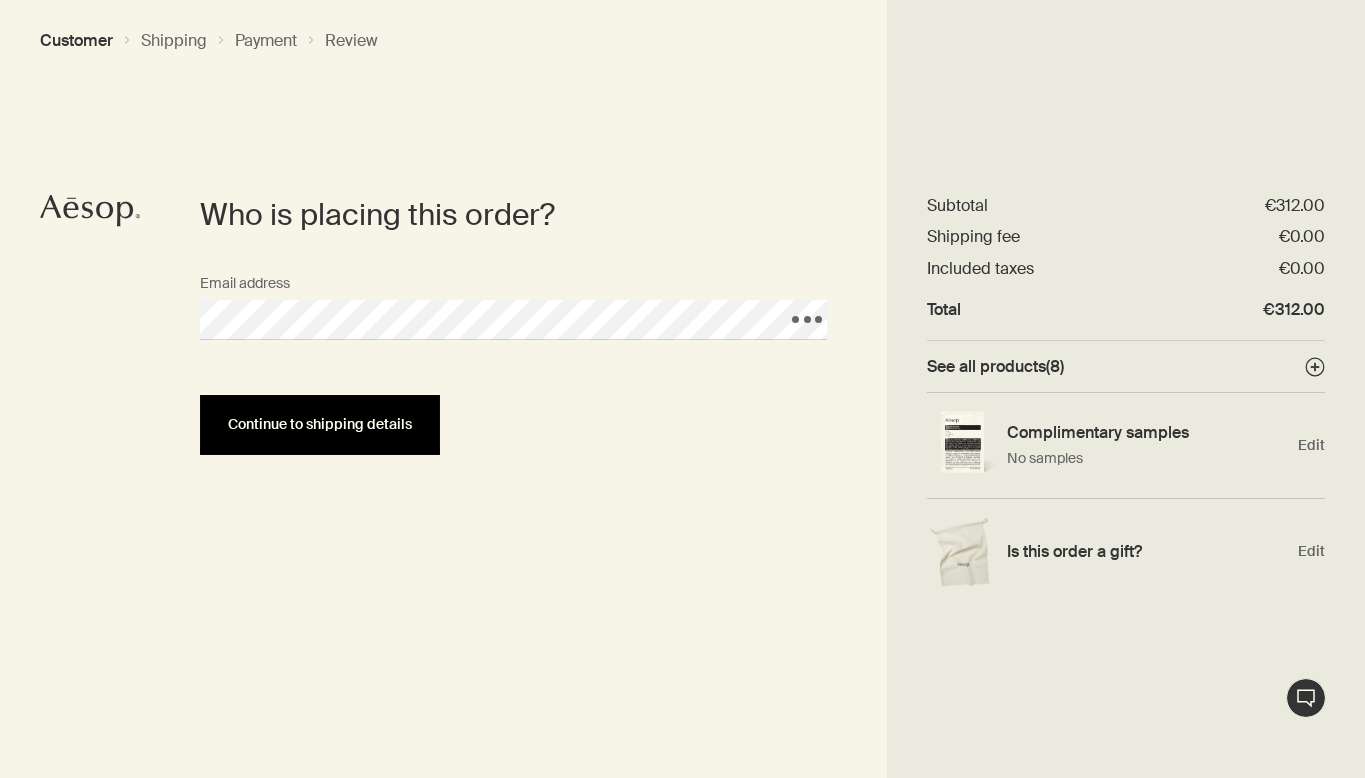 click on "Continue to shipping details" at bounding box center (320, 424) 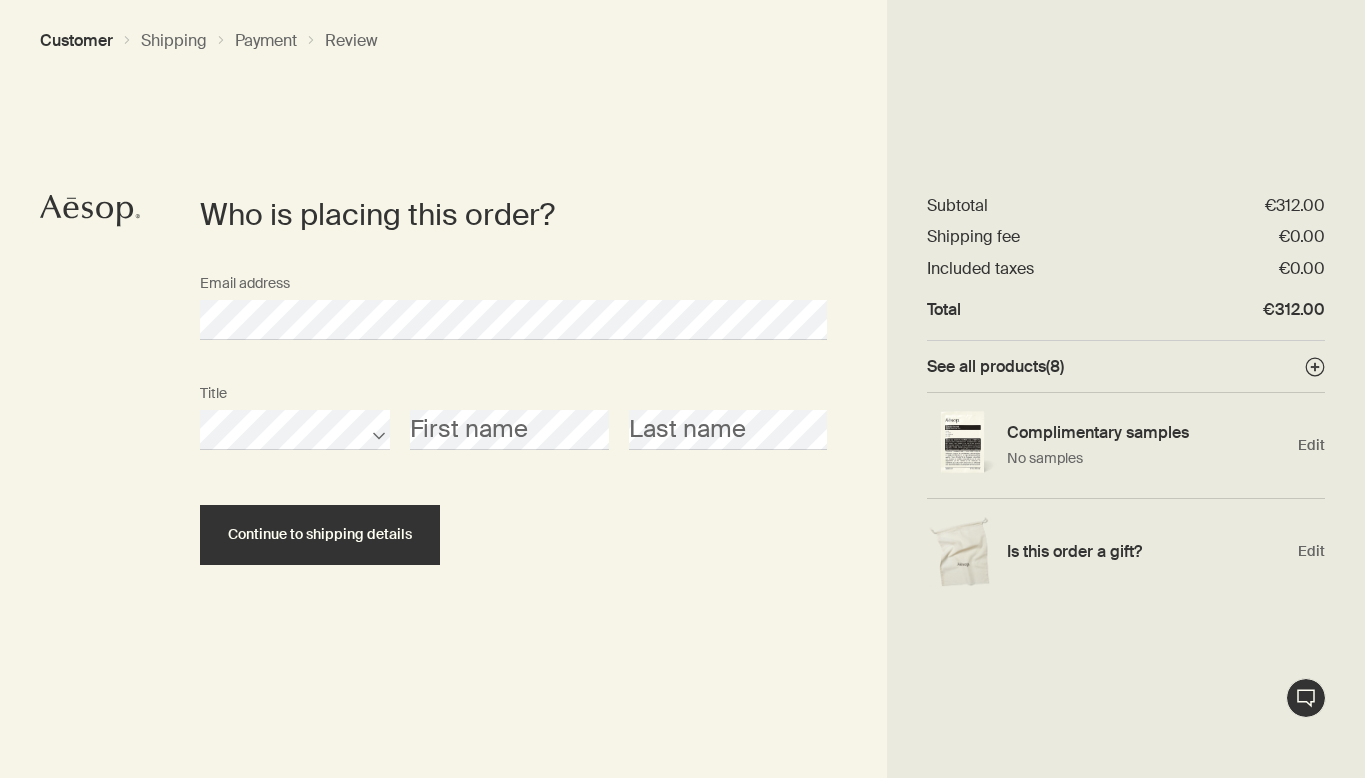 click on "Title" at bounding box center [295, 412] 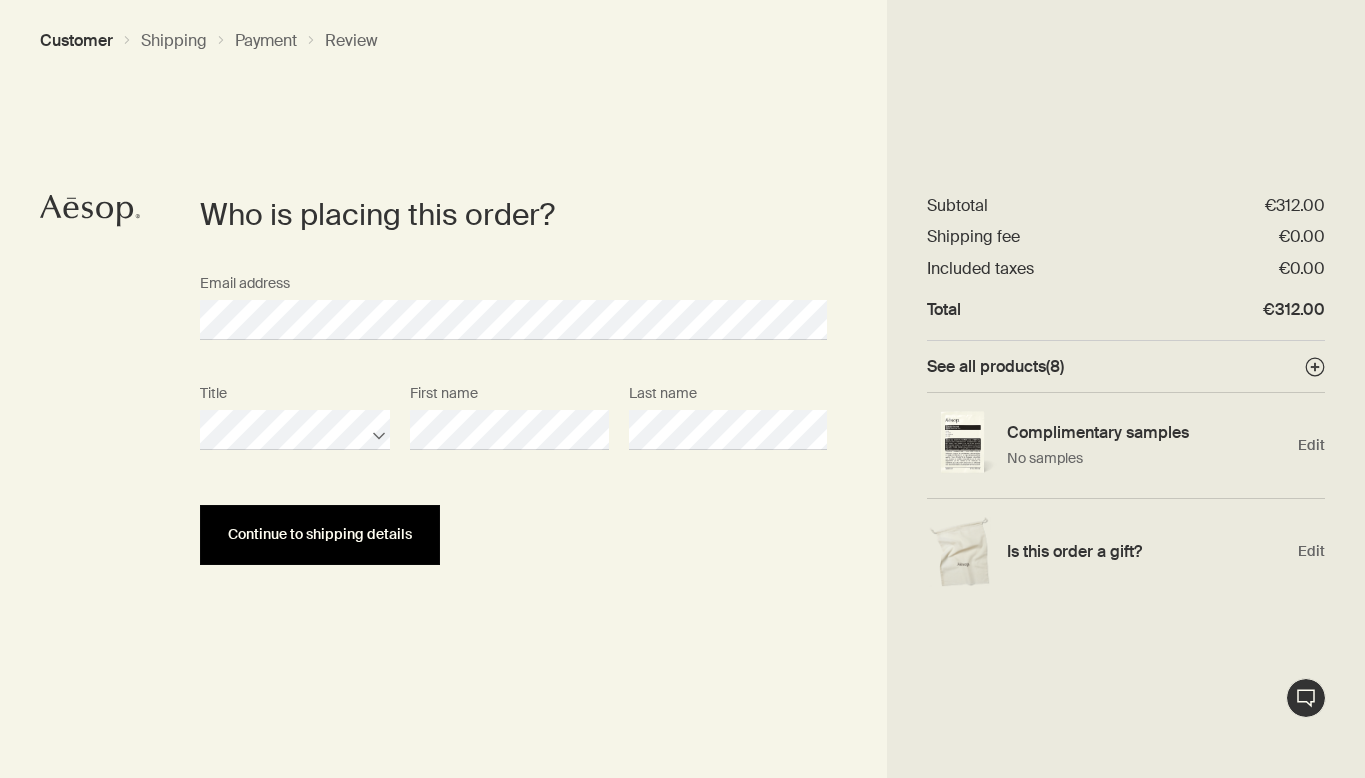 click on "Continue to shipping details" at bounding box center [320, 535] 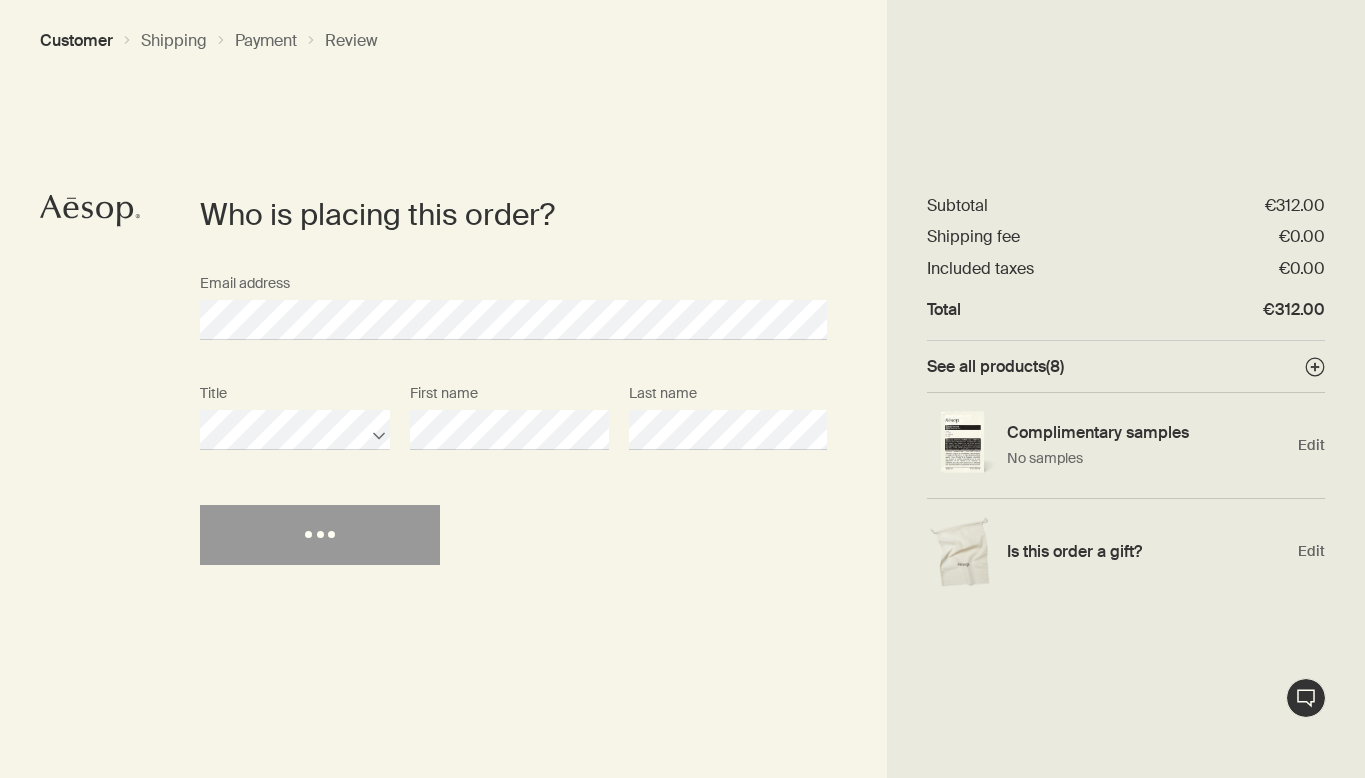 select on "FR" 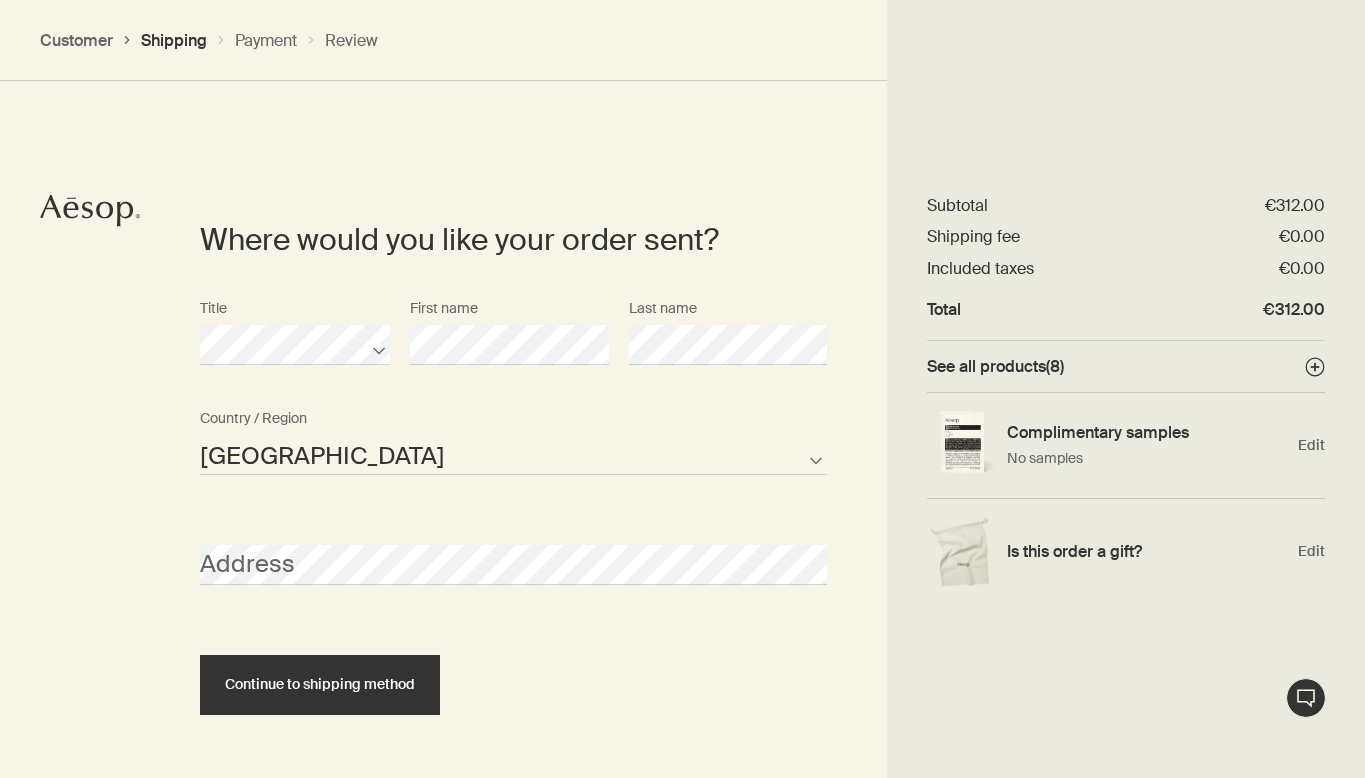 scroll, scrollTop: 448, scrollLeft: 0, axis: vertical 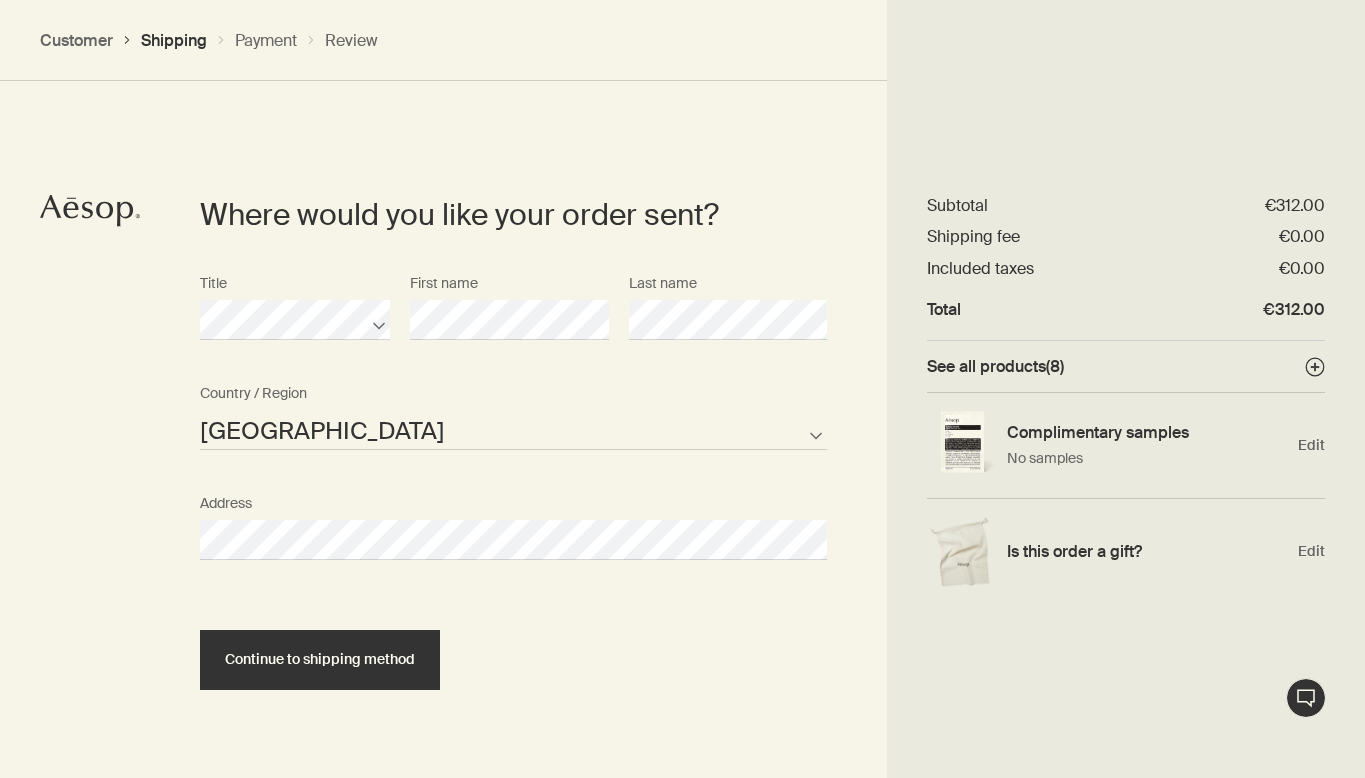 select on "FR" 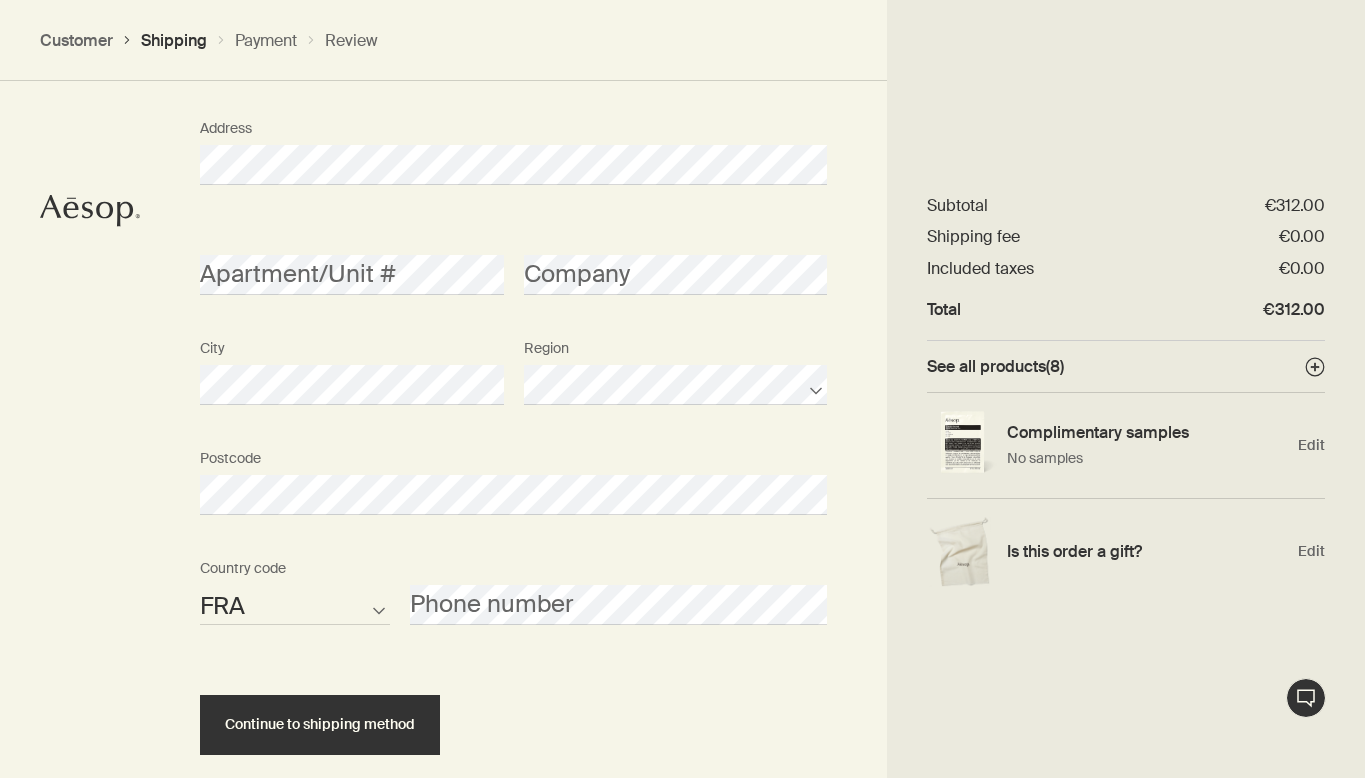 scroll, scrollTop: 845, scrollLeft: 0, axis: vertical 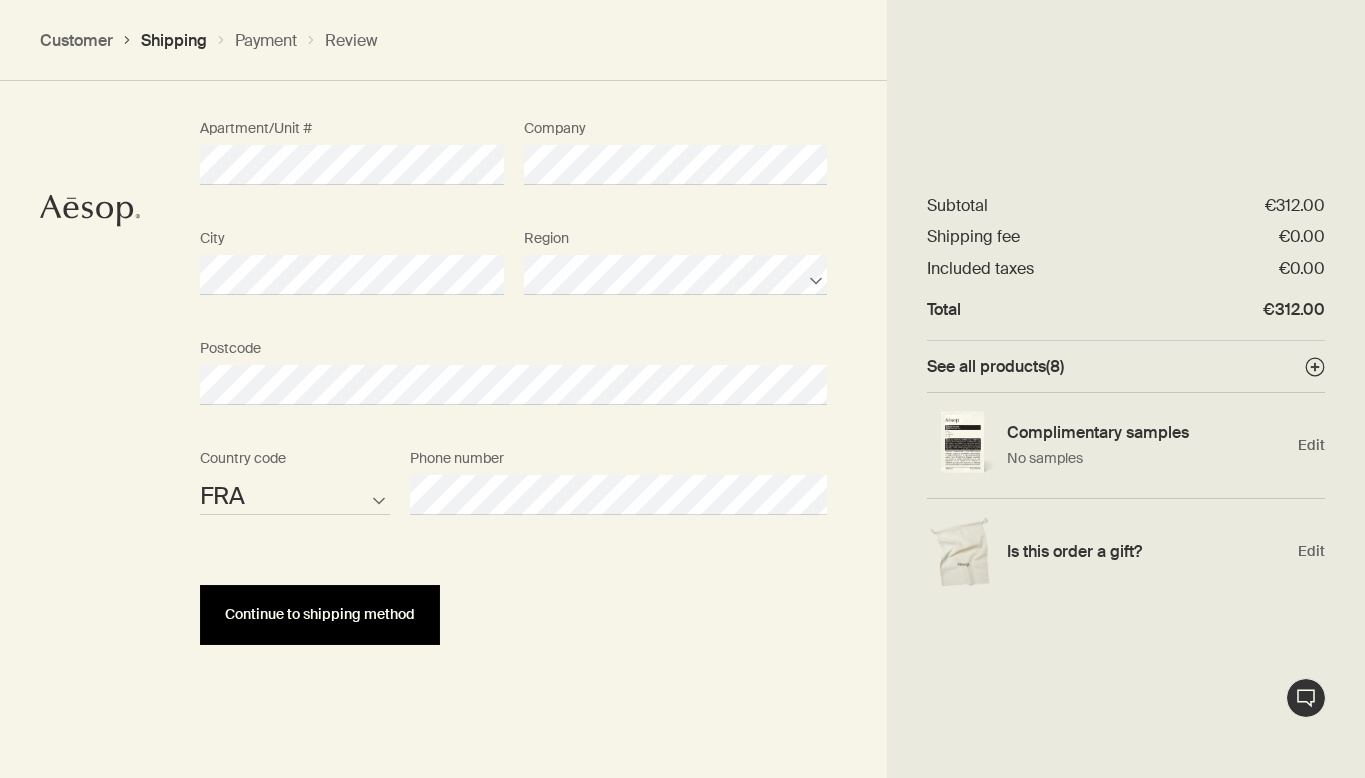 click on "Continue to shipping method" at bounding box center (320, 614) 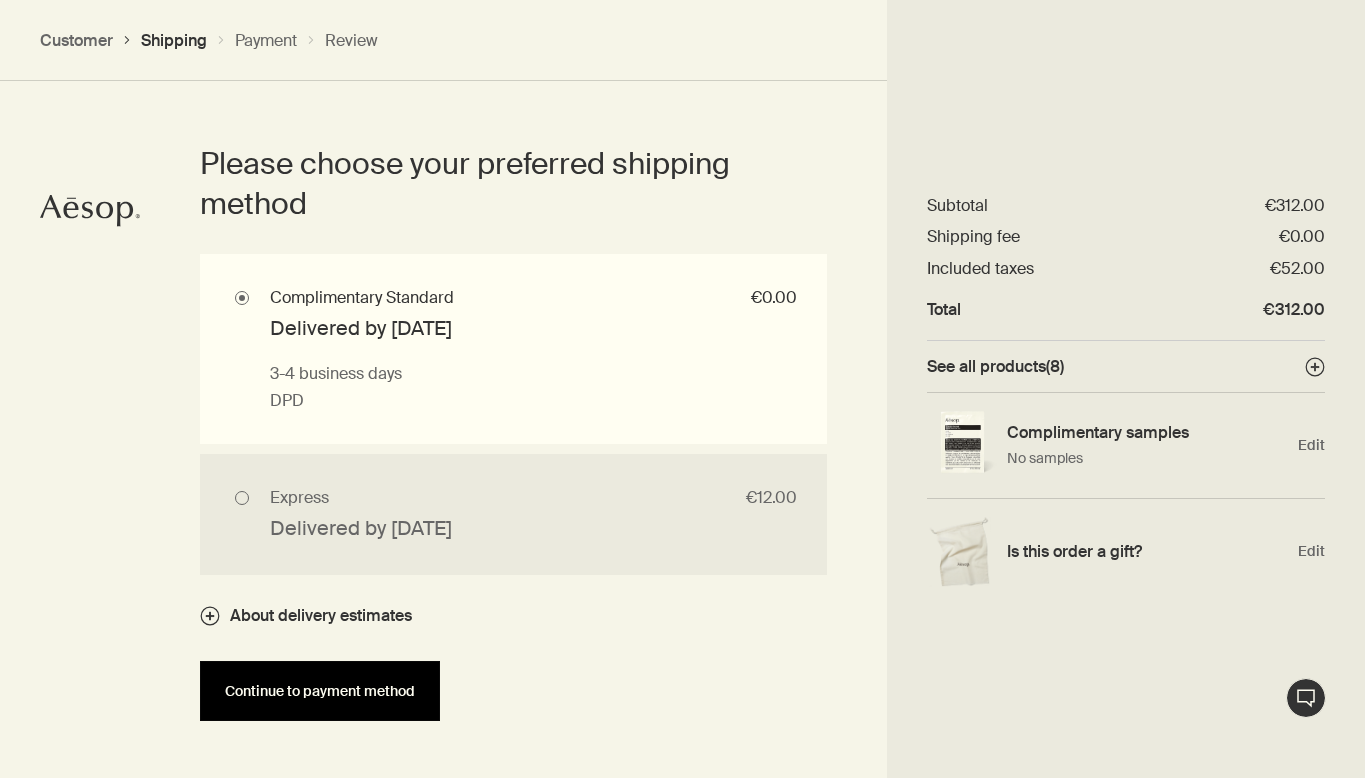 scroll, scrollTop: 1370, scrollLeft: 0, axis: vertical 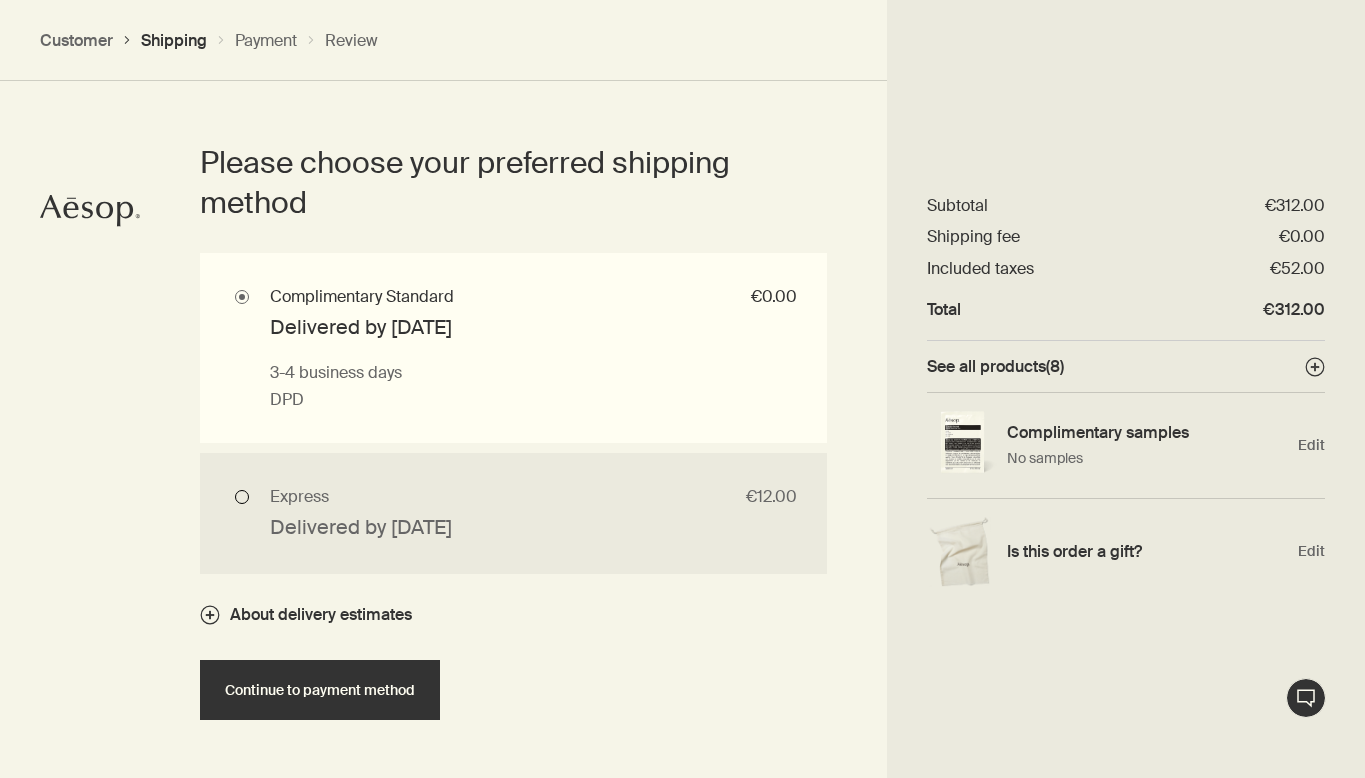 click on "Express €12.00 Delivered by Mon, Jul 14 2 business days TNT" at bounding box center (513, 513) 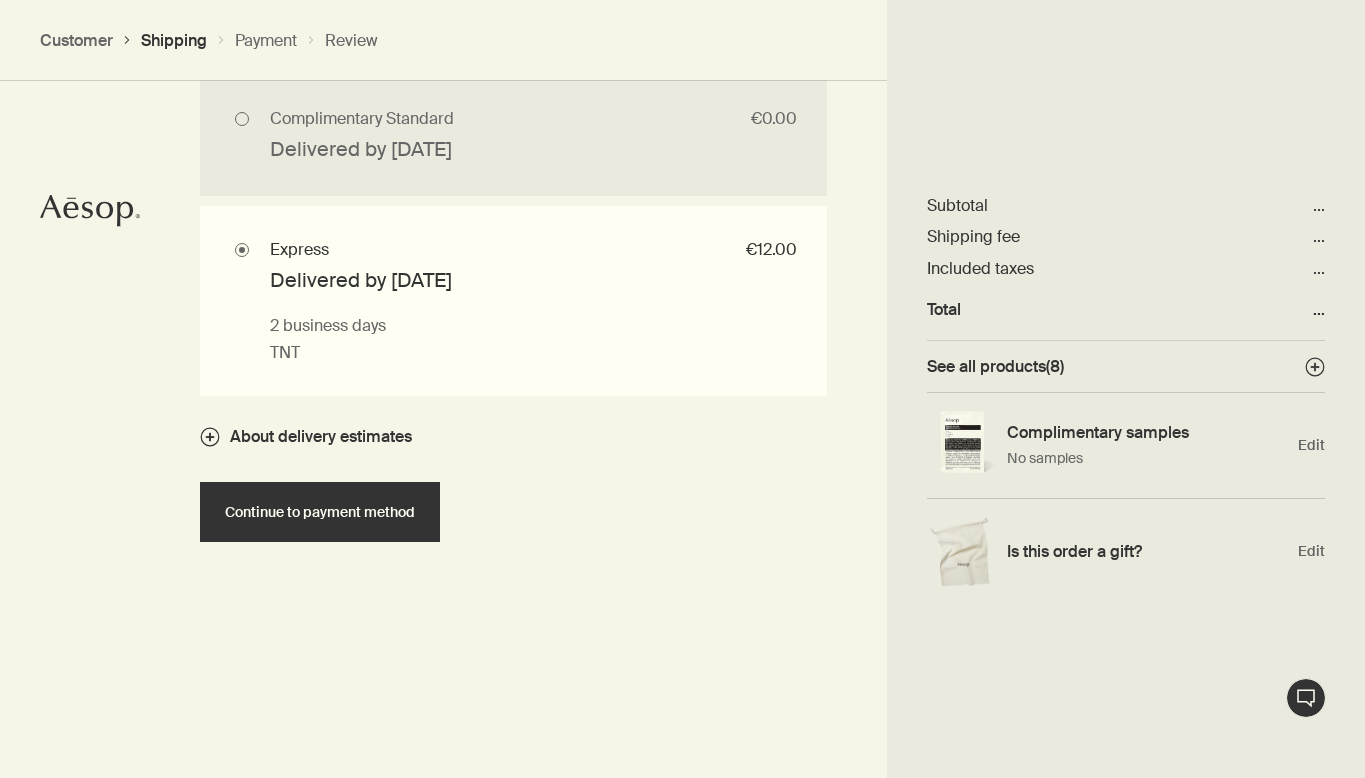 scroll, scrollTop: 1616, scrollLeft: 0, axis: vertical 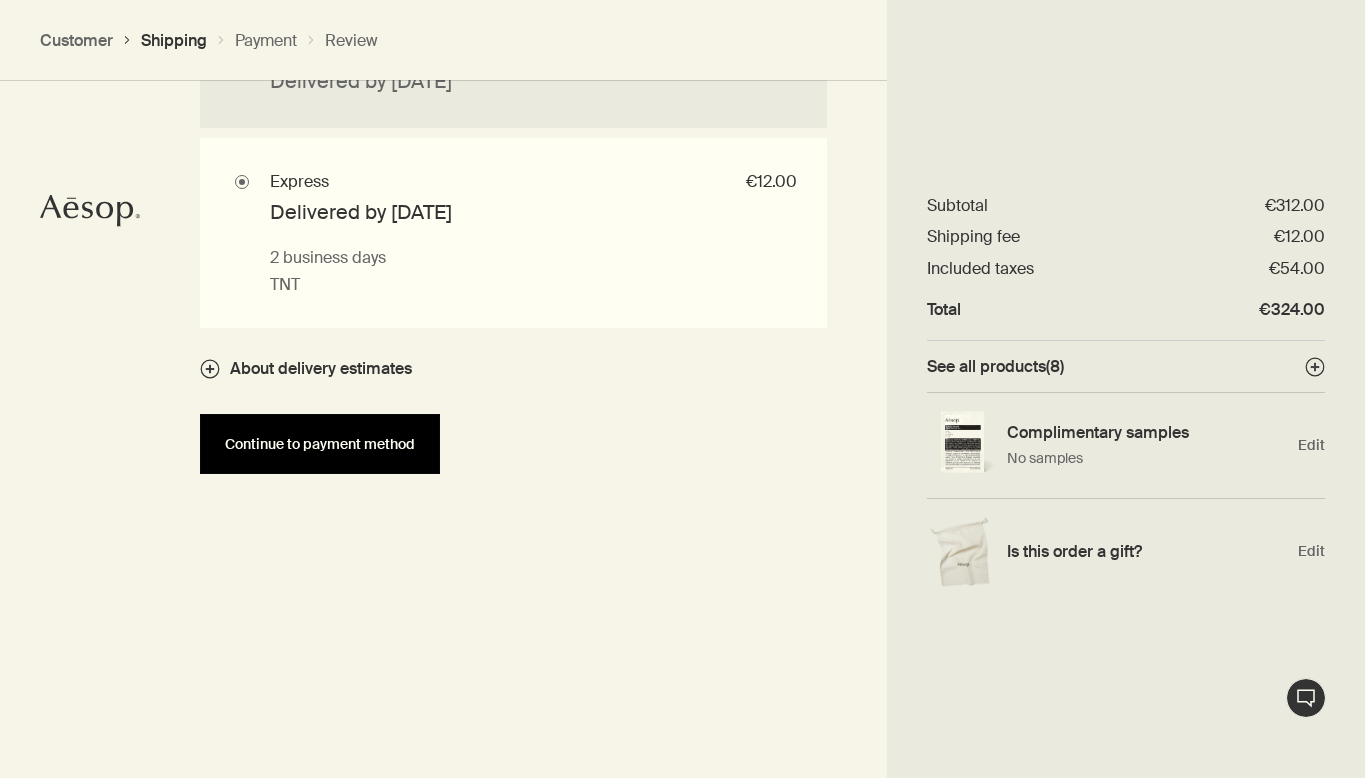 click on "Continue to payment method" at bounding box center [320, 444] 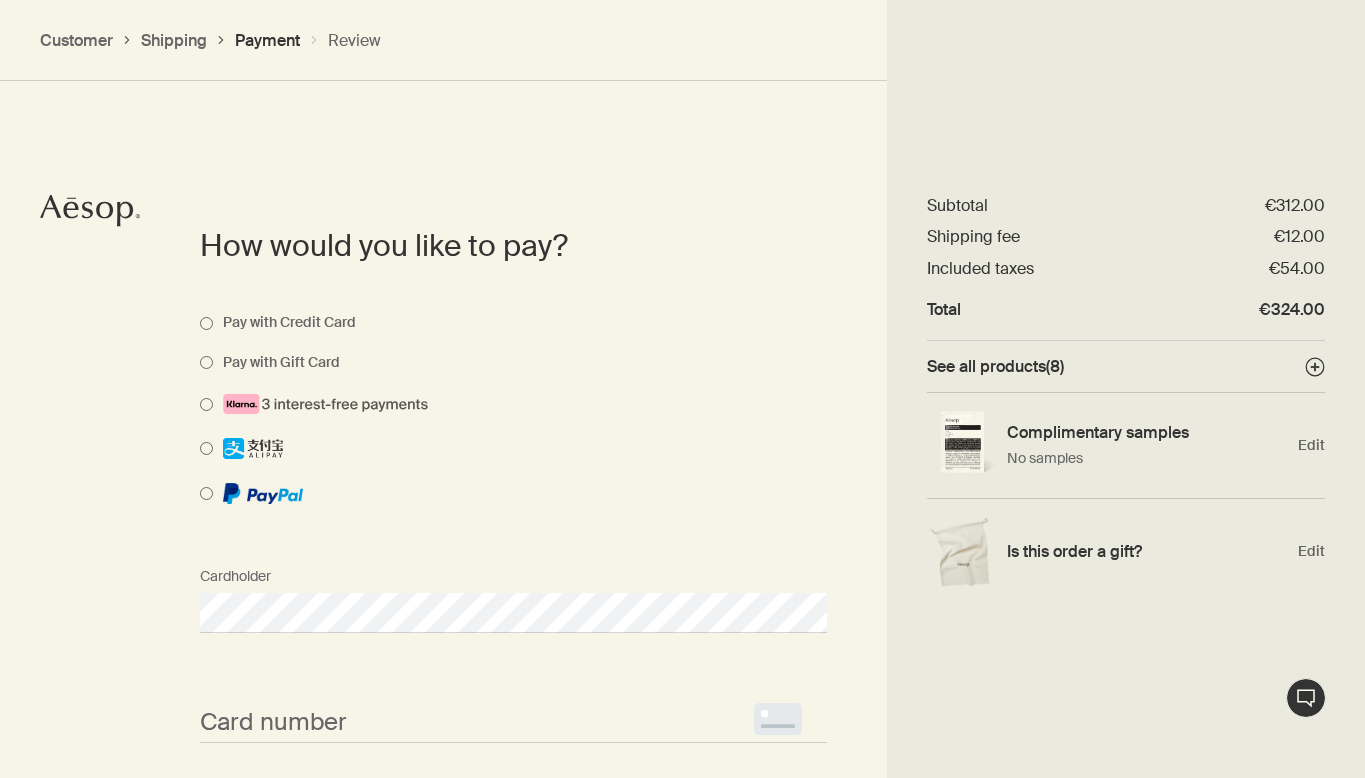 scroll, scrollTop: 1001, scrollLeft: 0, axis: vertical 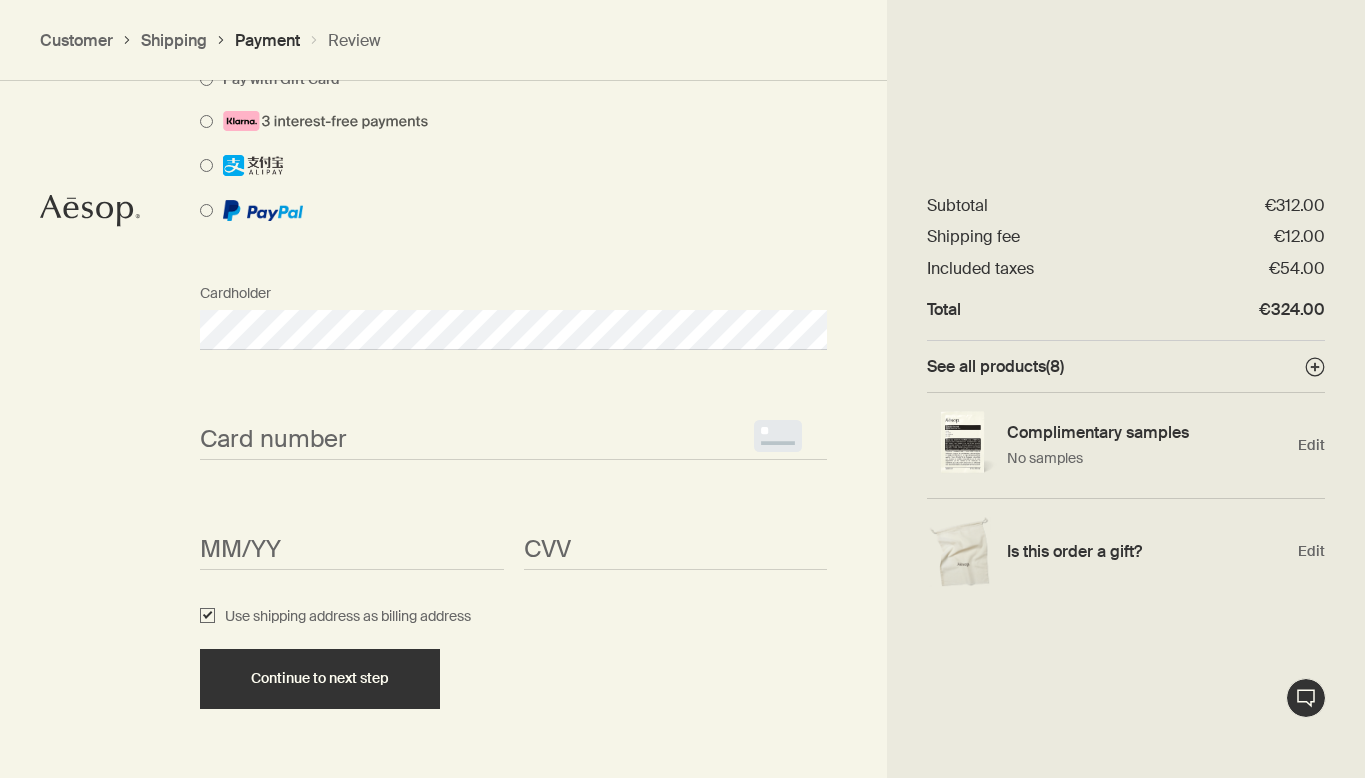 click on "How would you like to pay? Pay with Credit Card Pay with Gift Card Cardholder Card number <p>Your browser does not support iframes.</p> MM/YY <p>Your browser does not support iframes.</p> CVV <p>Your browser does not support iframes.</p> Use shipping address as billing address Continue to next step" at bounding box center [682, 326] 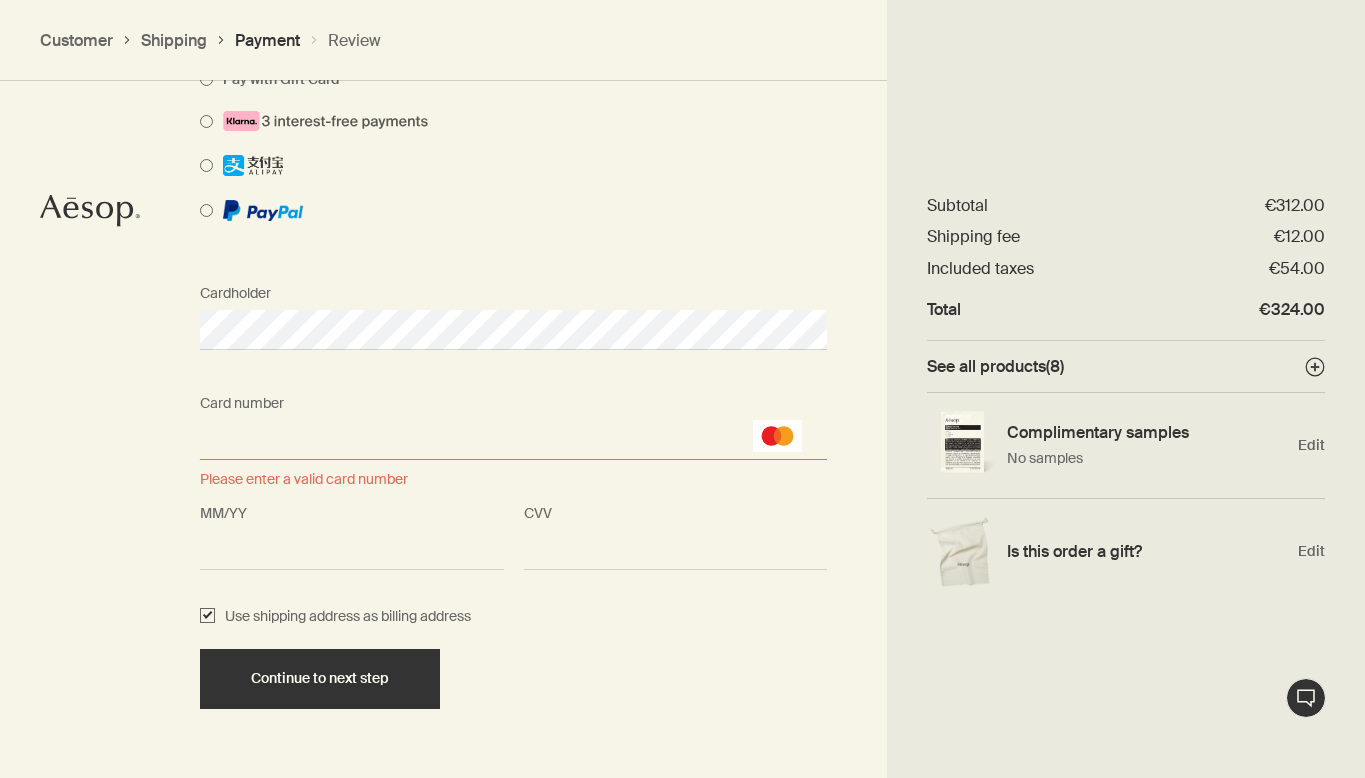 click on "<p>Your browser does not support iframes.</p>" at bounding box center [513, 440] 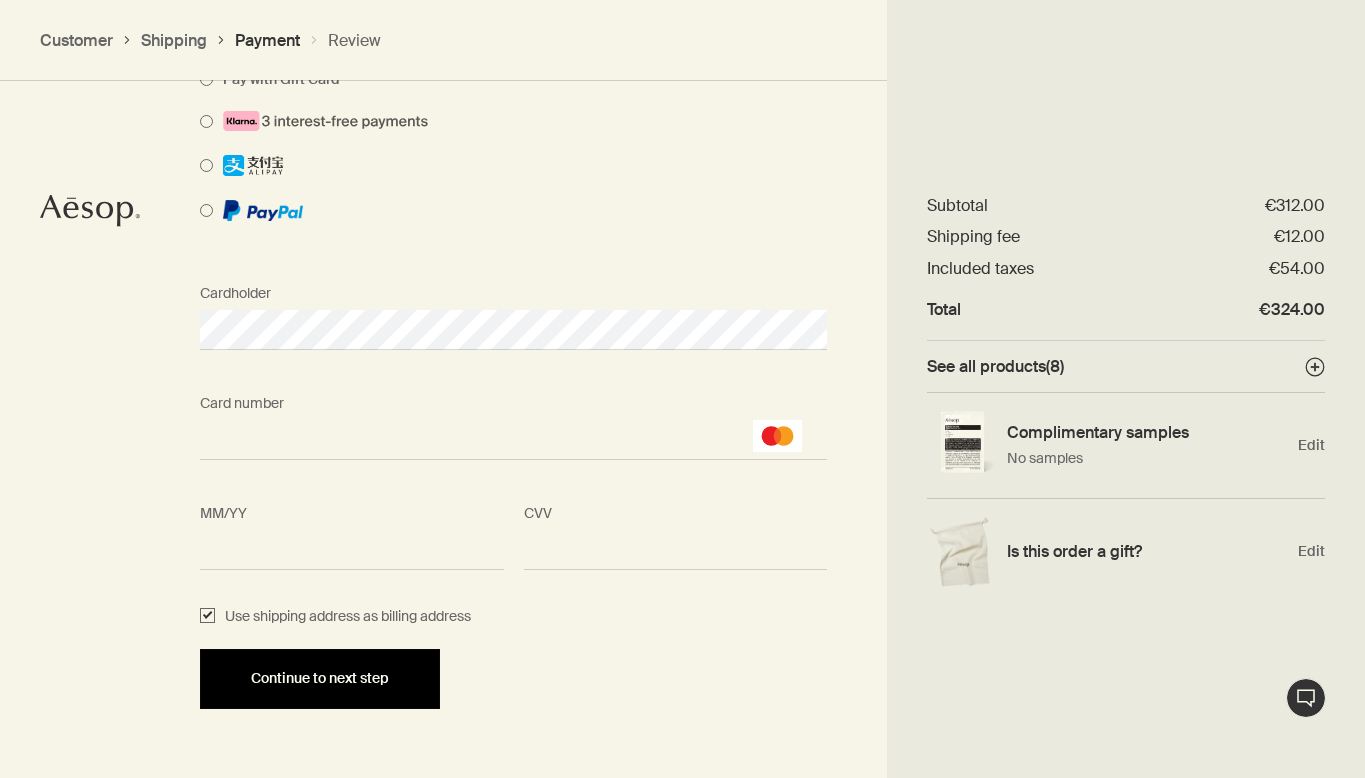 click on "Continue to next step" at bounding box center [320, 678] 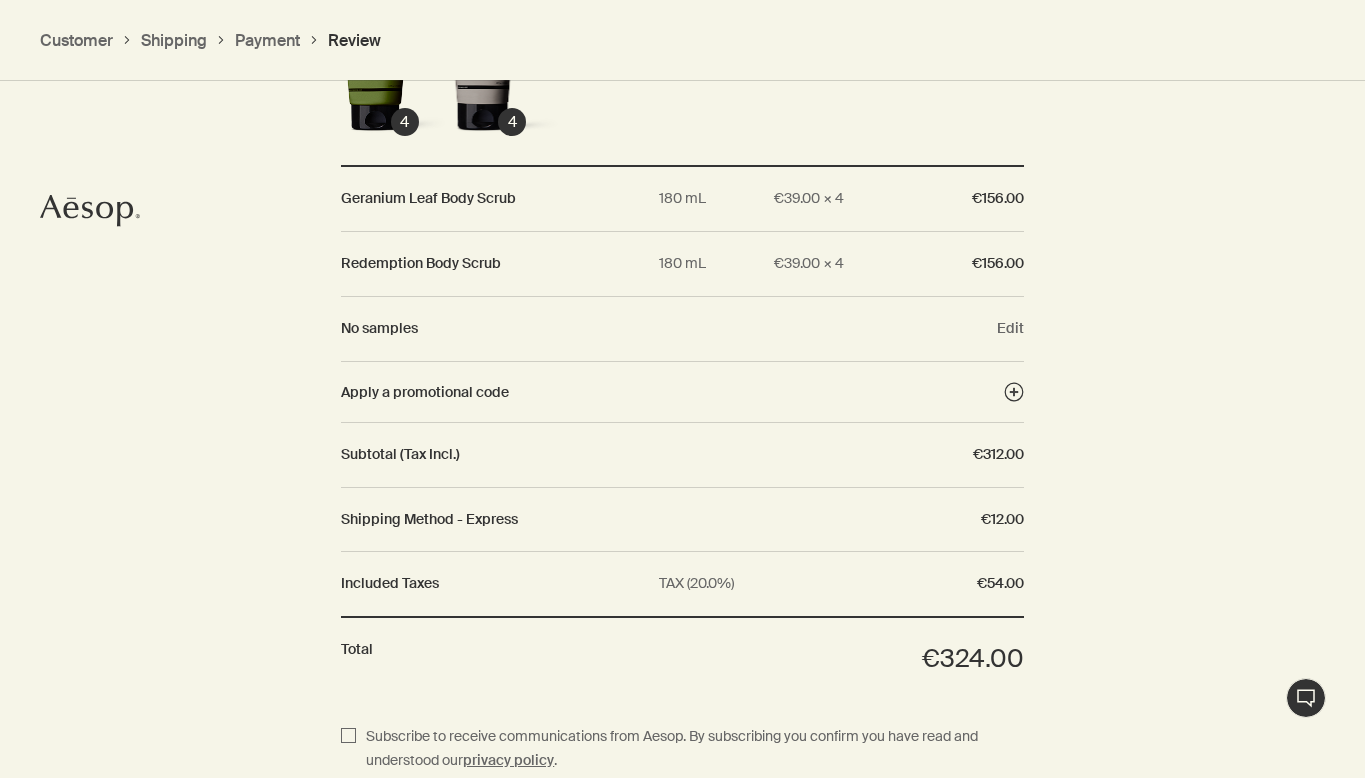 scroll, scrollTop: 1990, scrollLeft: 0, axis: vertical 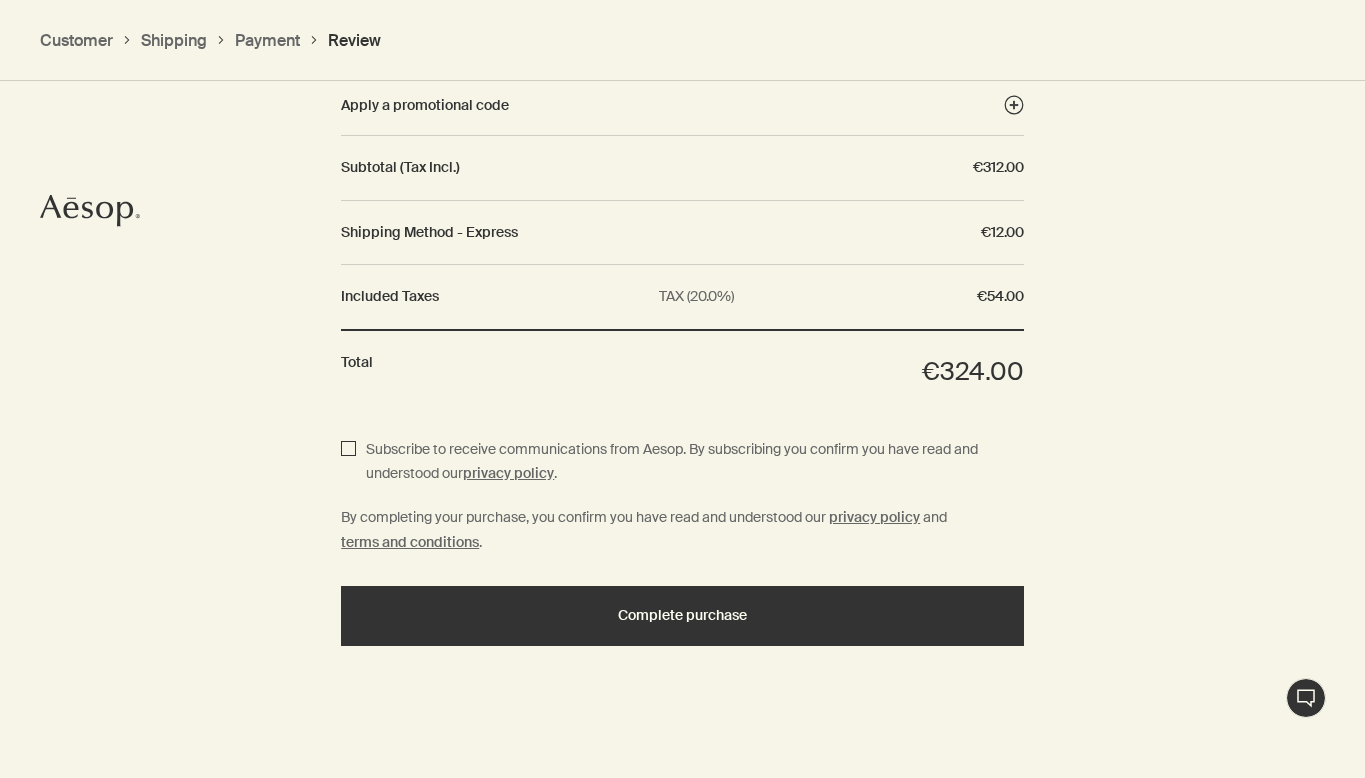 click on "Subscribe to receive communications from Aesop. By subscribing you confirm you have read and understood our   privacy policy ." at bounding box center [348, 462] 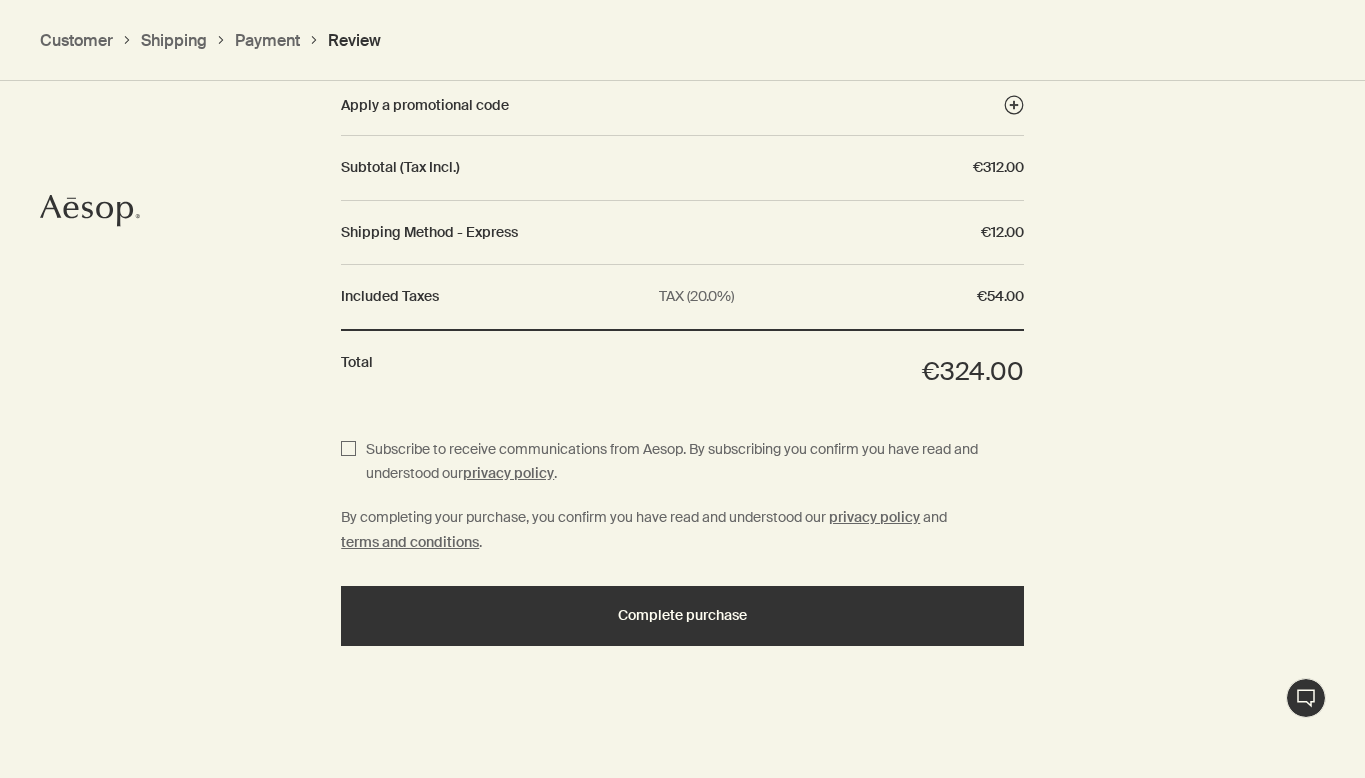 checkbox on "true" 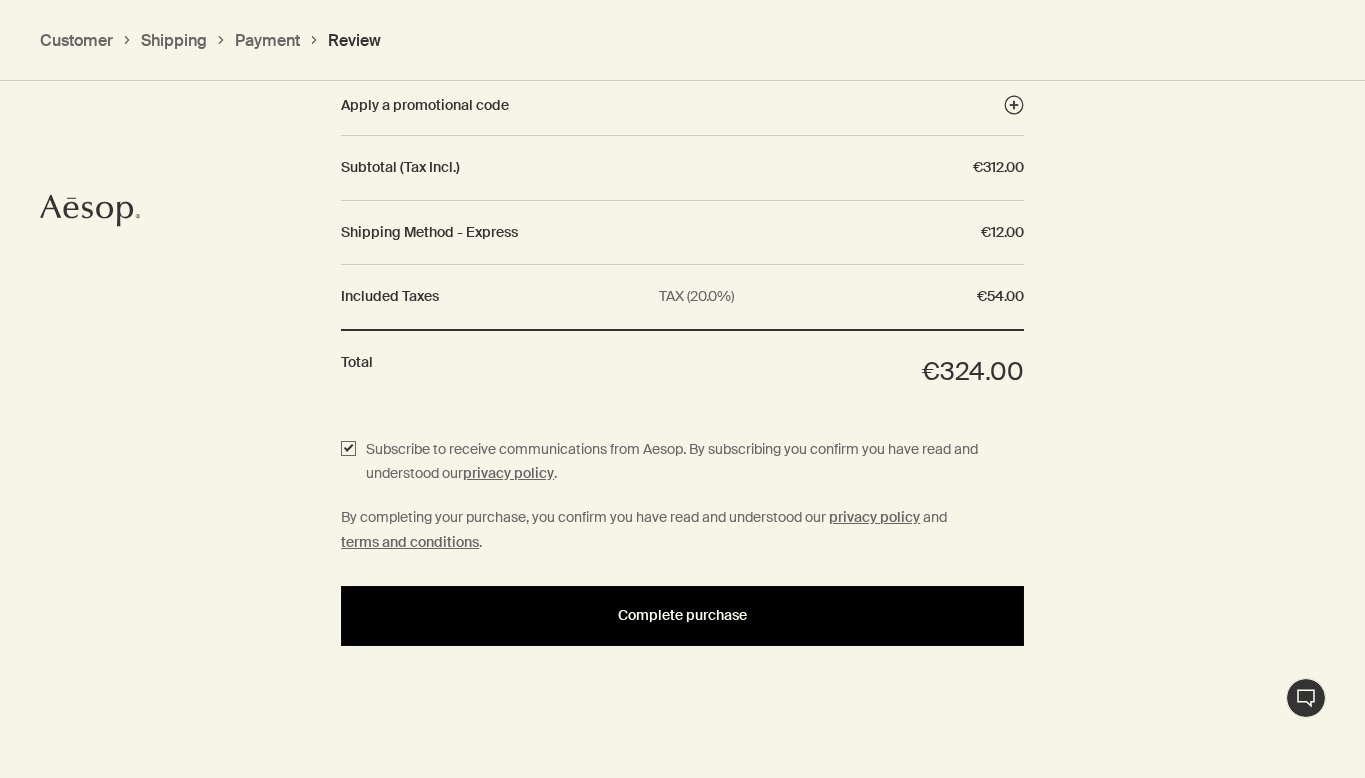 click on "Complete purchase" at bounding box center [682, 615] 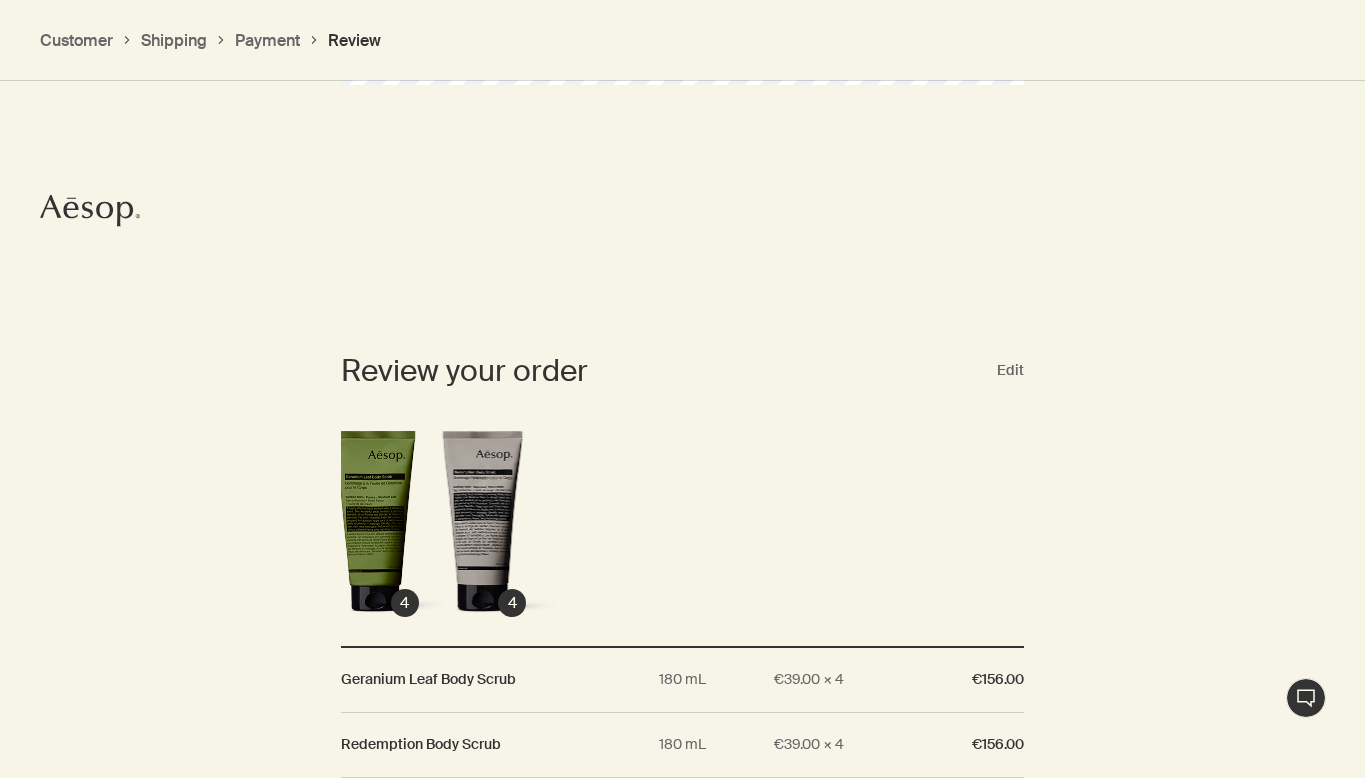 scroll, scrollTop: 1166, scrollLeft: 0, axis: vertical 